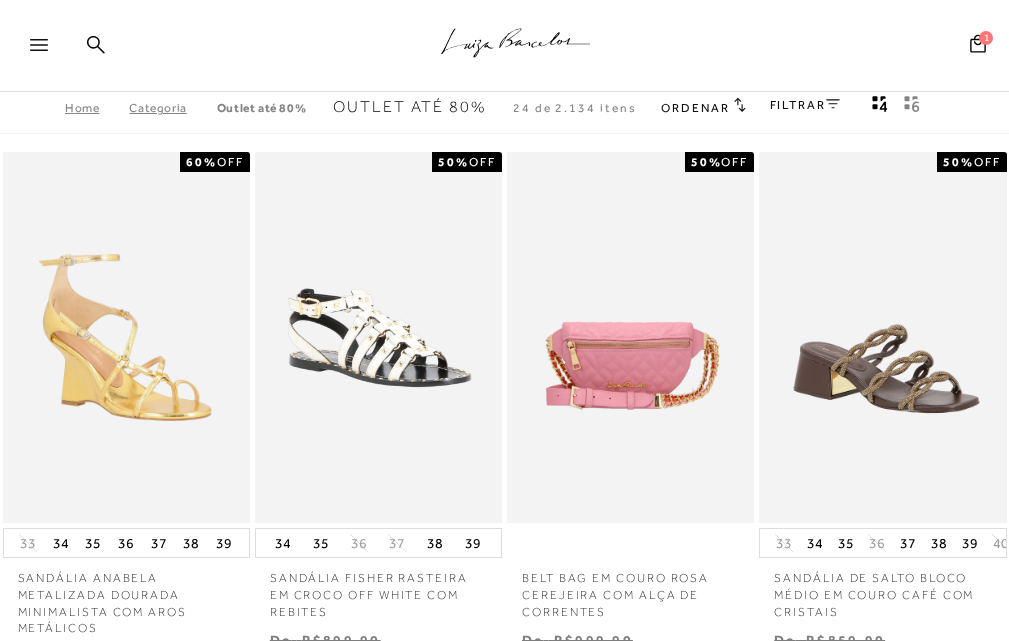 scroll, scrollTop: 0, scrollLeft: 0, axis: both 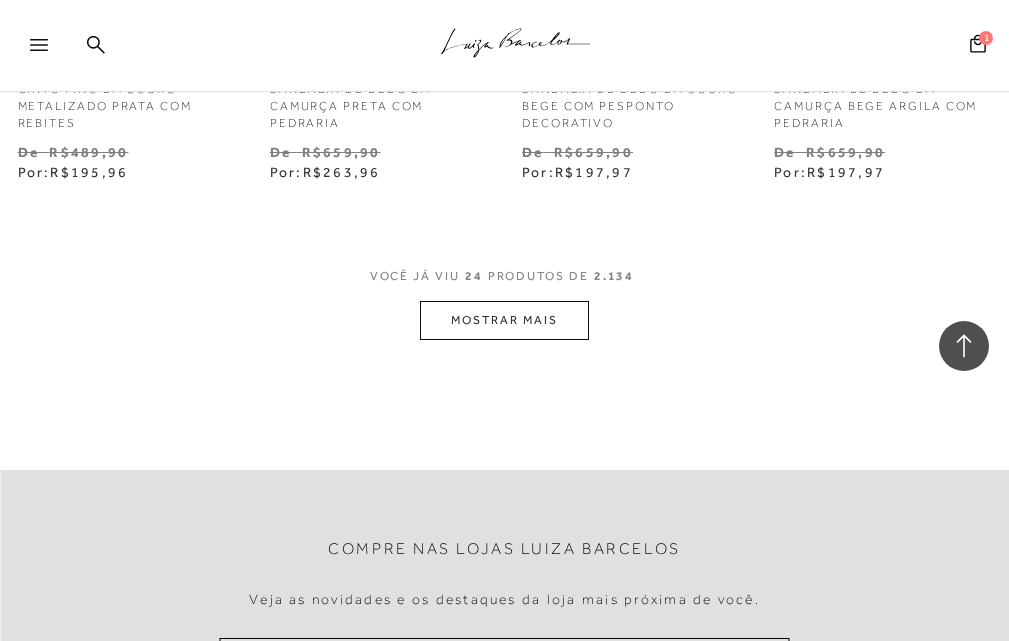 click on "MOSTRAR MAIS" at bounding box center (504, 320) 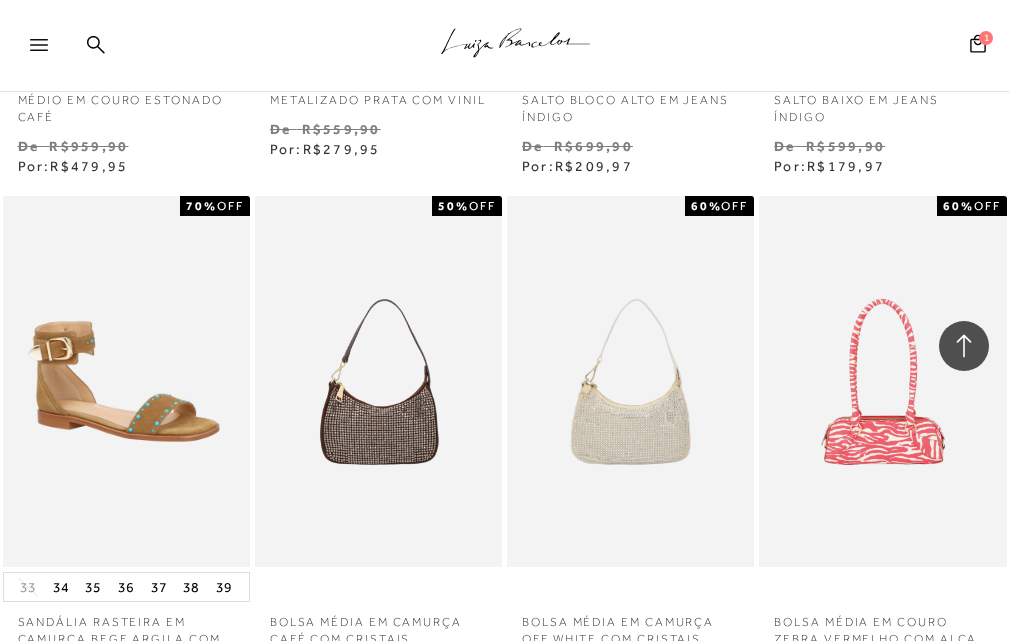 scroll, scrollTop: 6300, scrollLeft: 0, axis: vertical 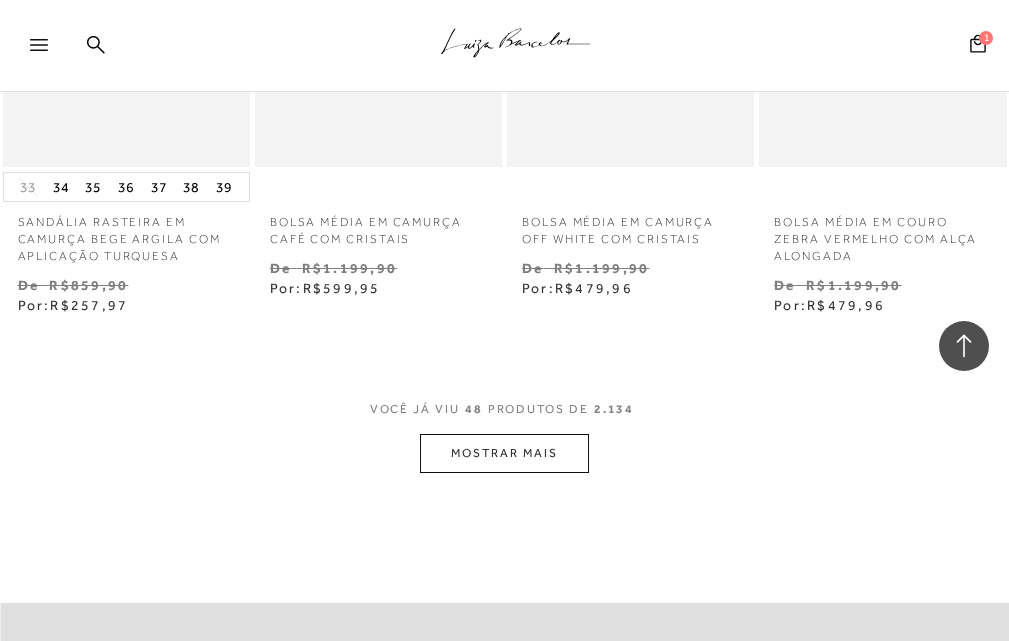 click on "MOSTRAR MAIS" at bounding box center (504, 453) 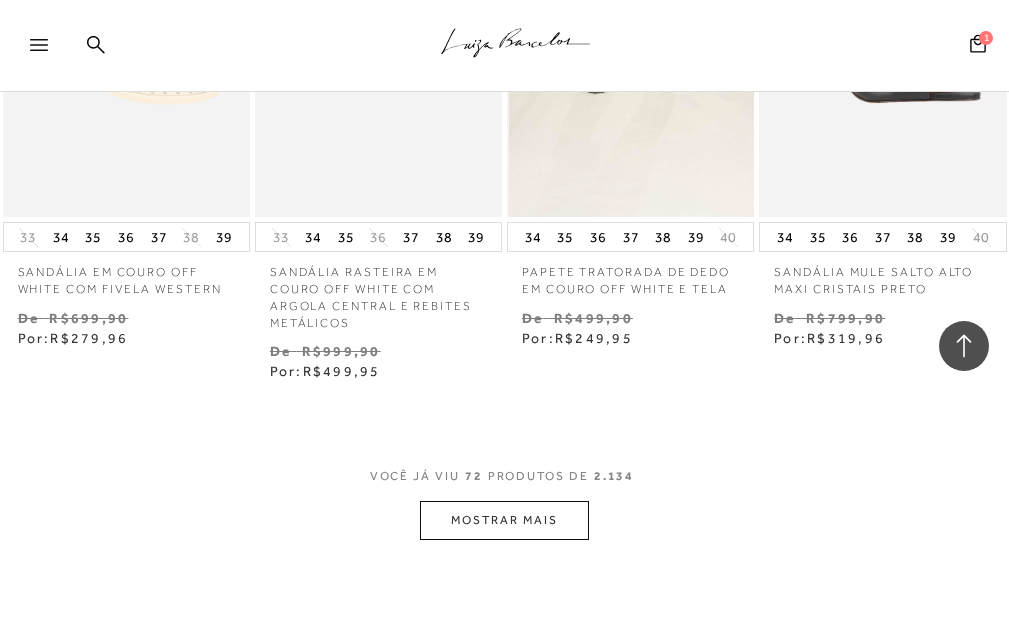 scroll, scrollTop: 9600, scrollLeft: 0, axis: vertical 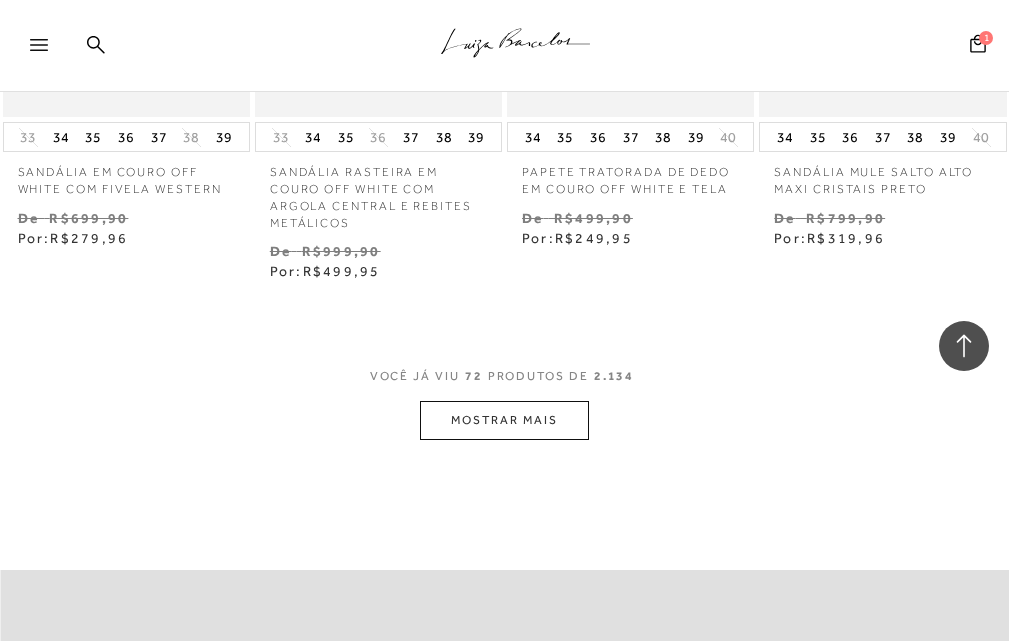 click on "MOSTRAR MAIS" at bounding box center (504, 420) 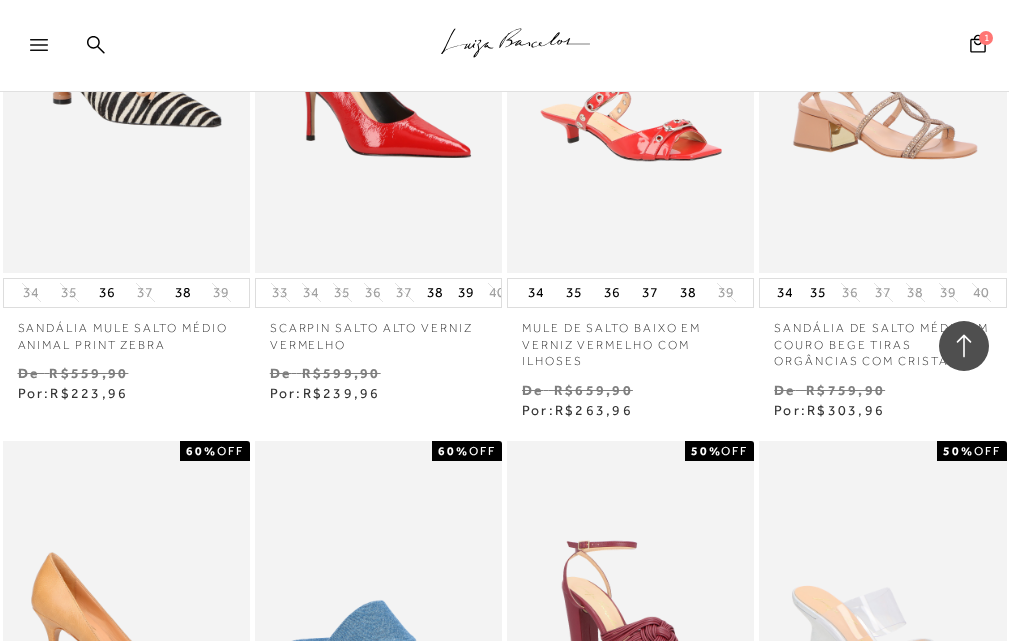 scroll, scrollTop: 11800, scrollLeft: 0, axis: vertical 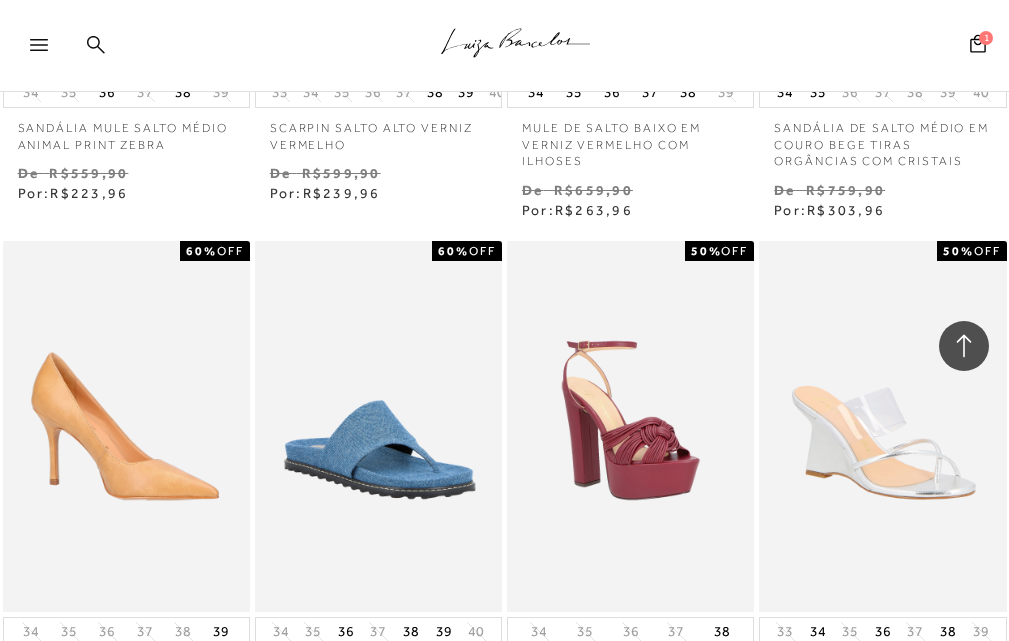 click on ".a{fill-rule:evenodd;stroke:#000!important;stroke-width:0!important;}
Faça login e acesse sua conta!
ENTRAR
MAIS LUIZA
Preview" at bounding box center [504, -11760] 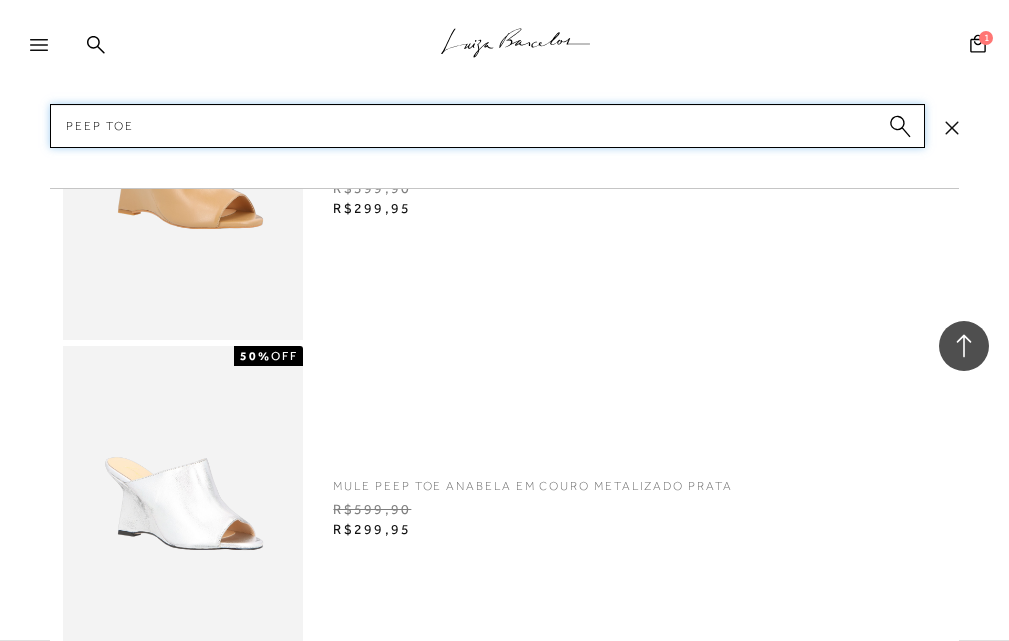 scroll, scrollTop: 11900, scrollLeft: 0, axis: vertical 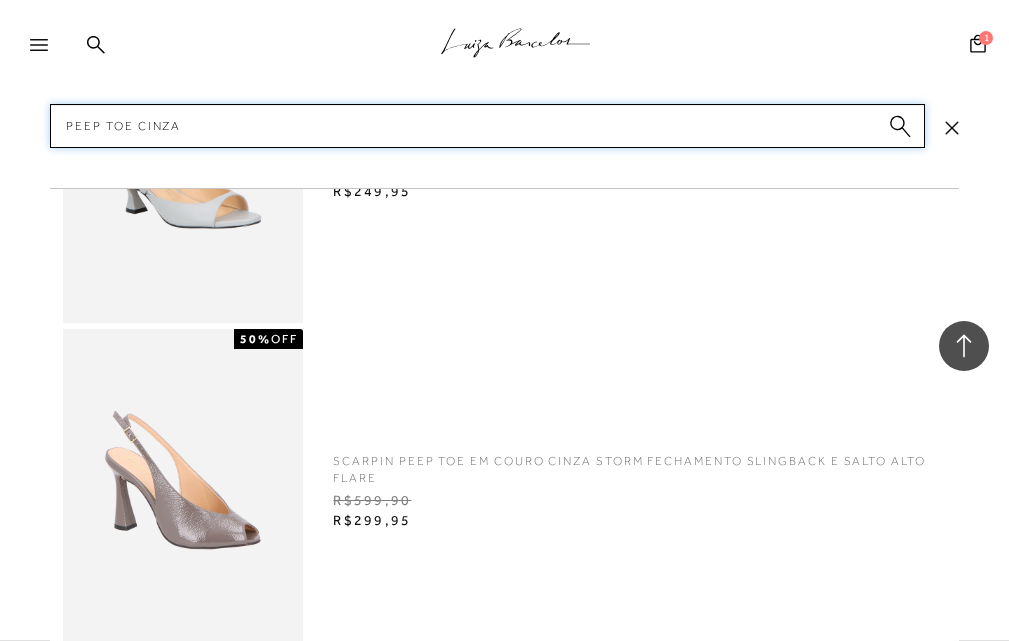 type on "peep toe cinza" 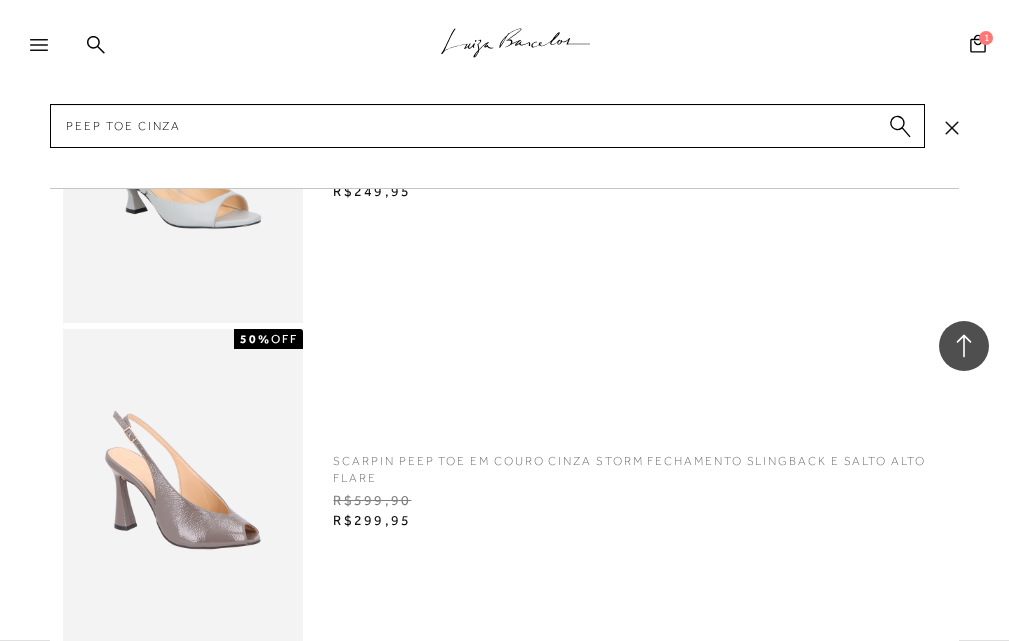 click at bounding box center [183, 486] 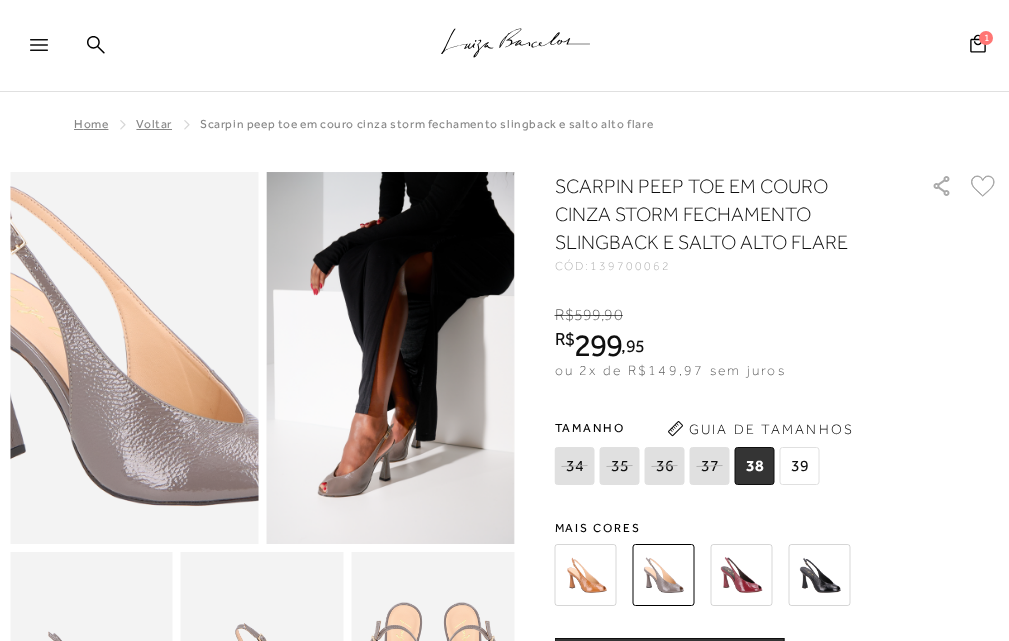 scroll, scrollTop: 0, scrollLeft: 0, axis: both 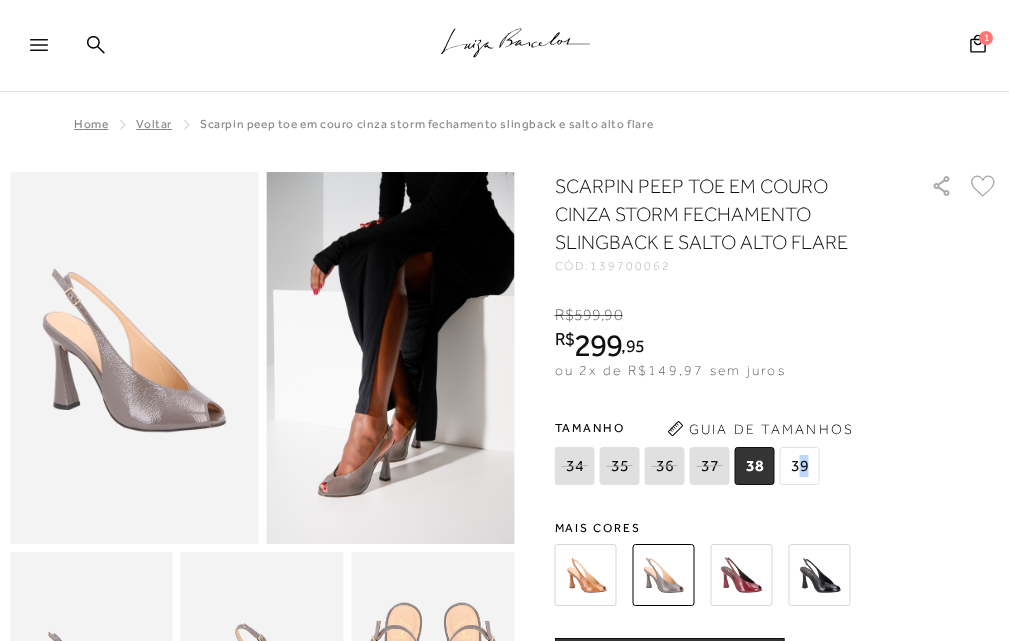 click on "39" at bounding box center (800, 466) 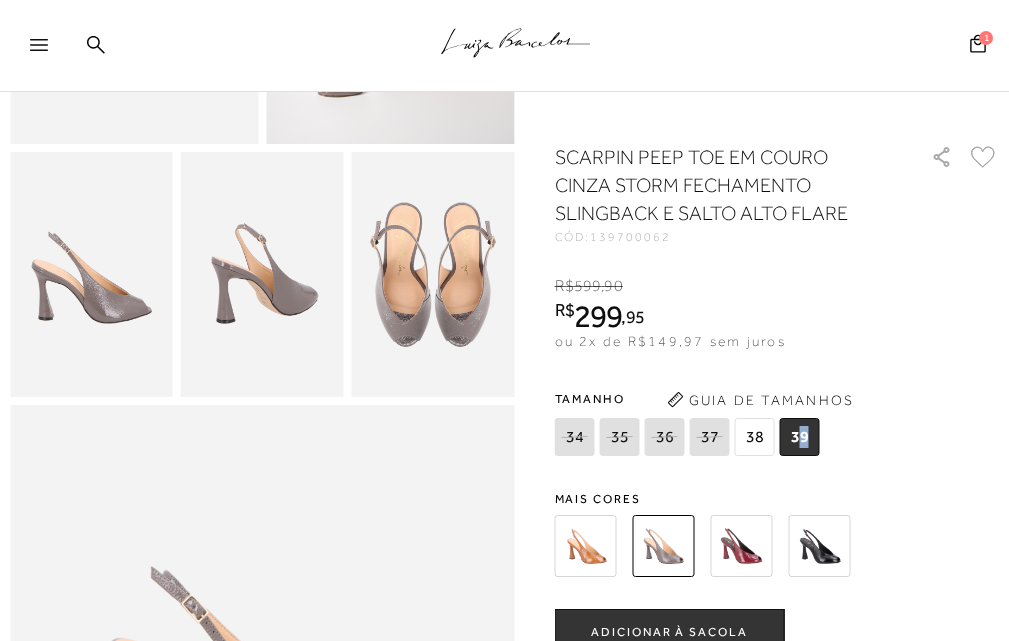 scroll, scrollTop: 500, scrollLeft: 0, axis: vertical 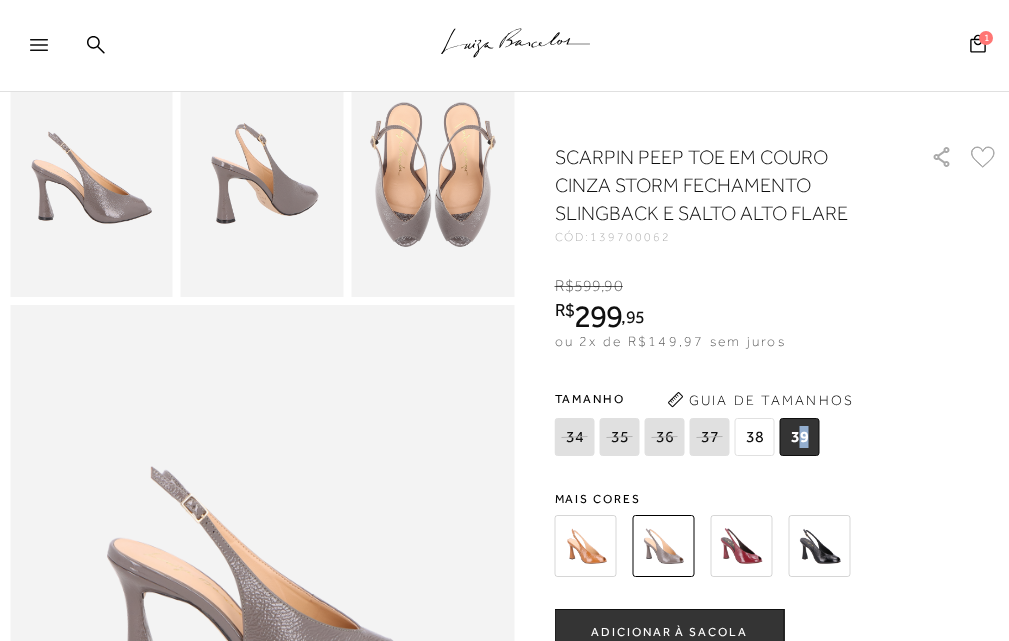 click on "ADICIONAR À SACOLA" at bounding box center [669, 632] 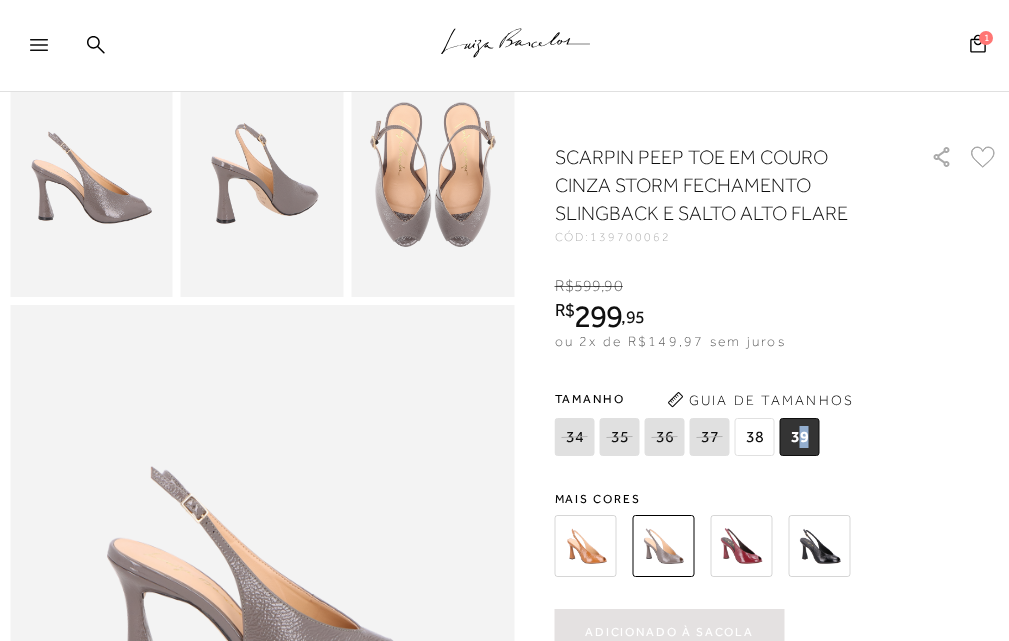 scroll, scrollTop: 0, scrollLeft: 0, axis: both 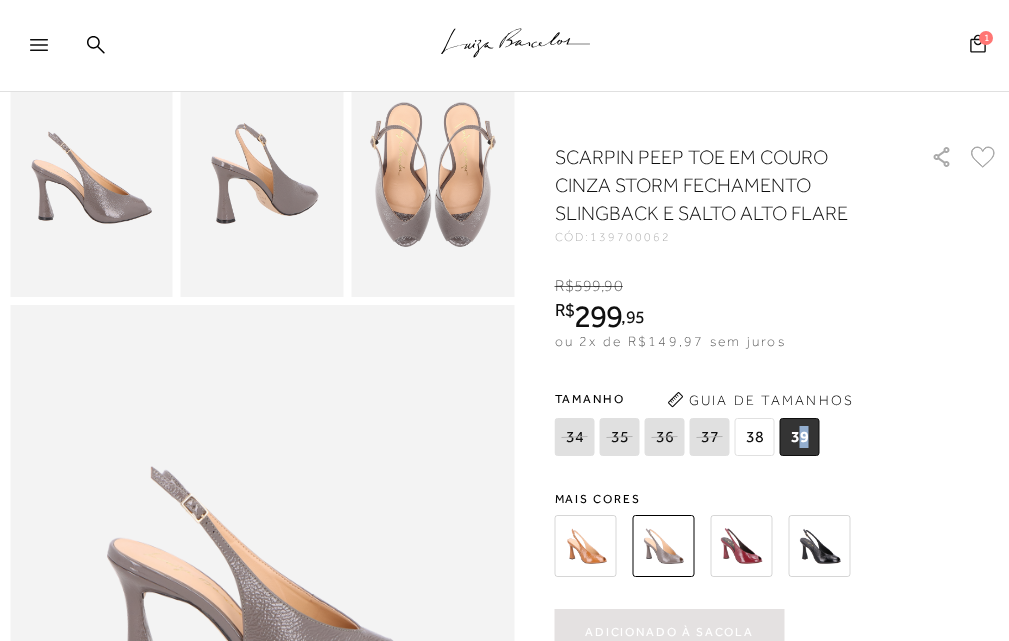 click on "1" at bounding box center [987, 37] 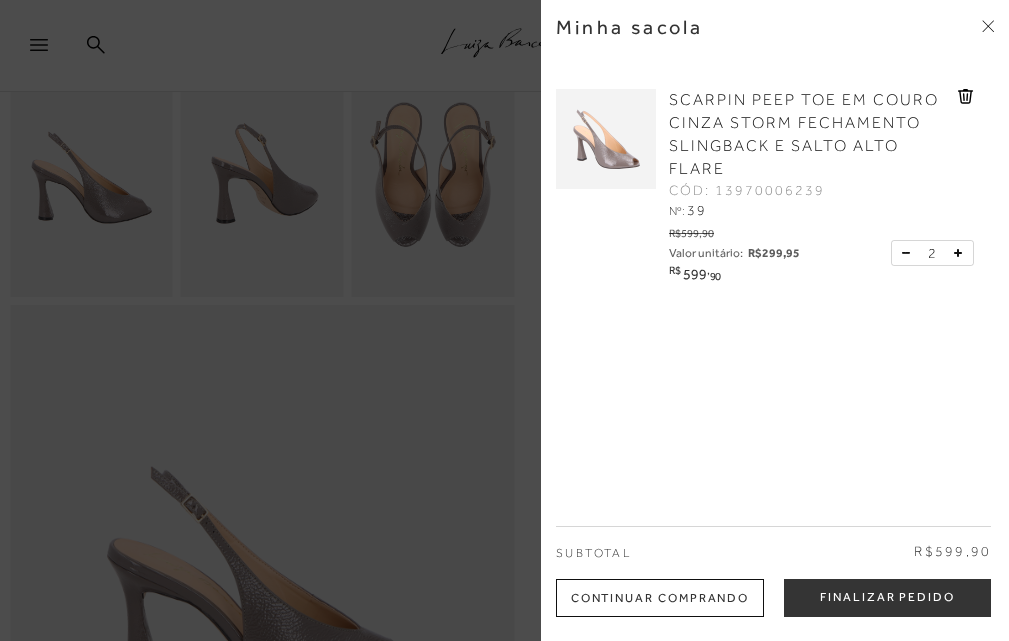 click 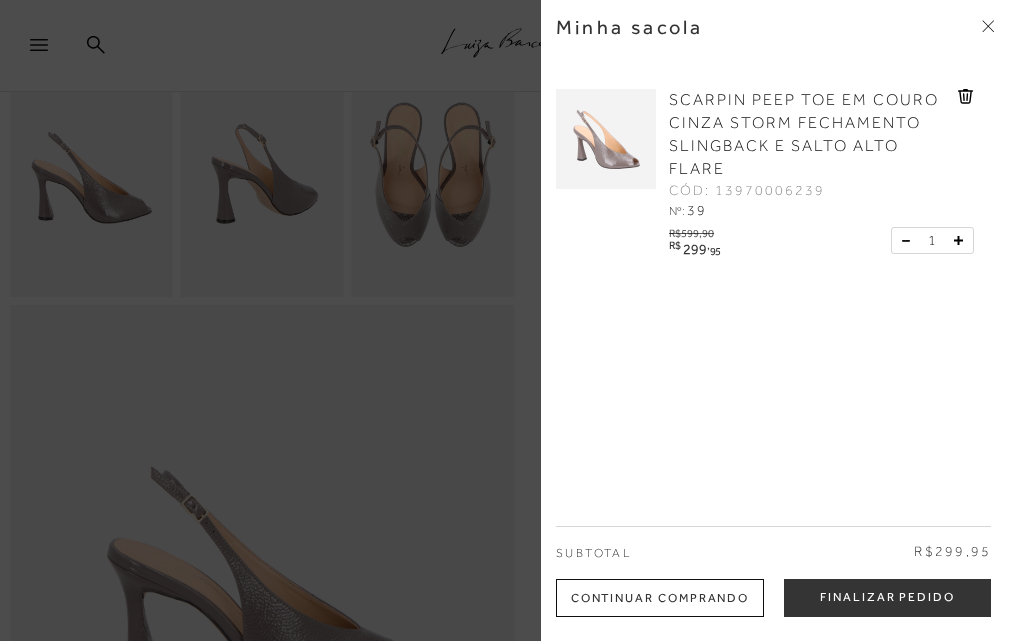 click on "Continuar Comprando" at bounding box center (660, 598) 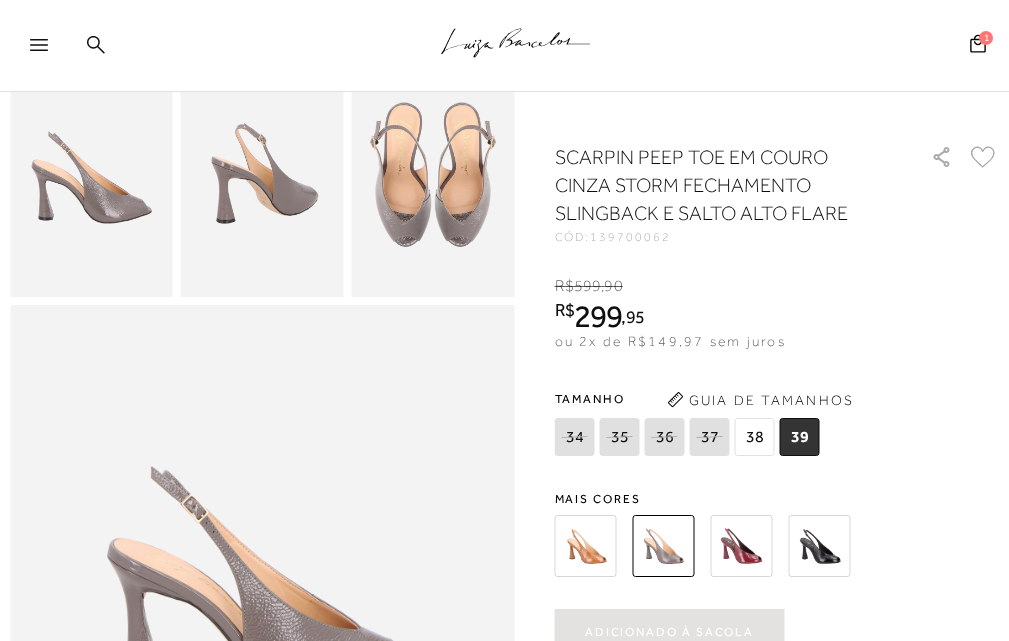 click 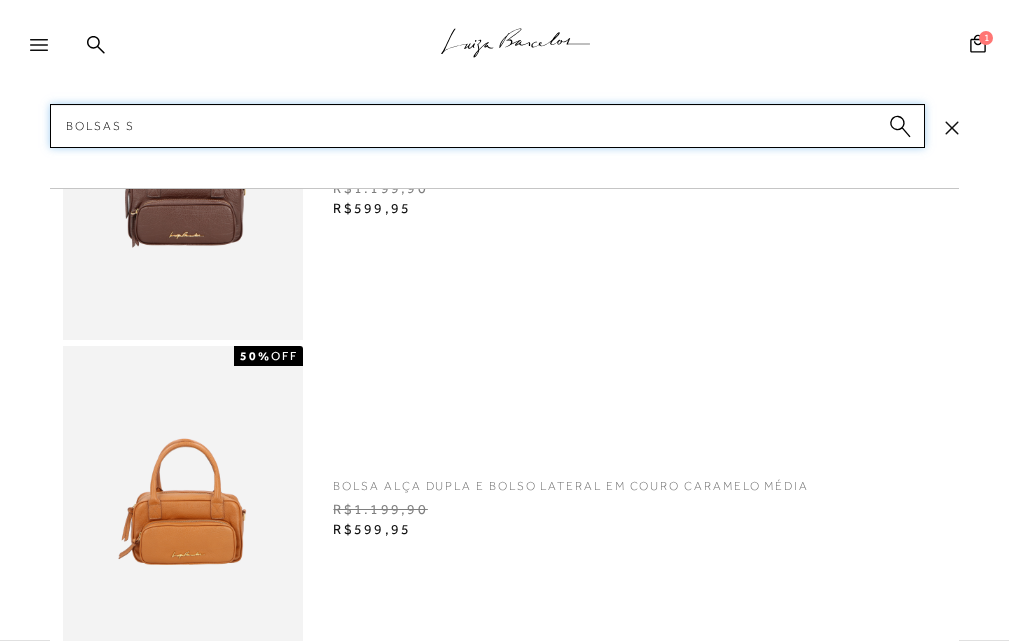 type on "bolsas" 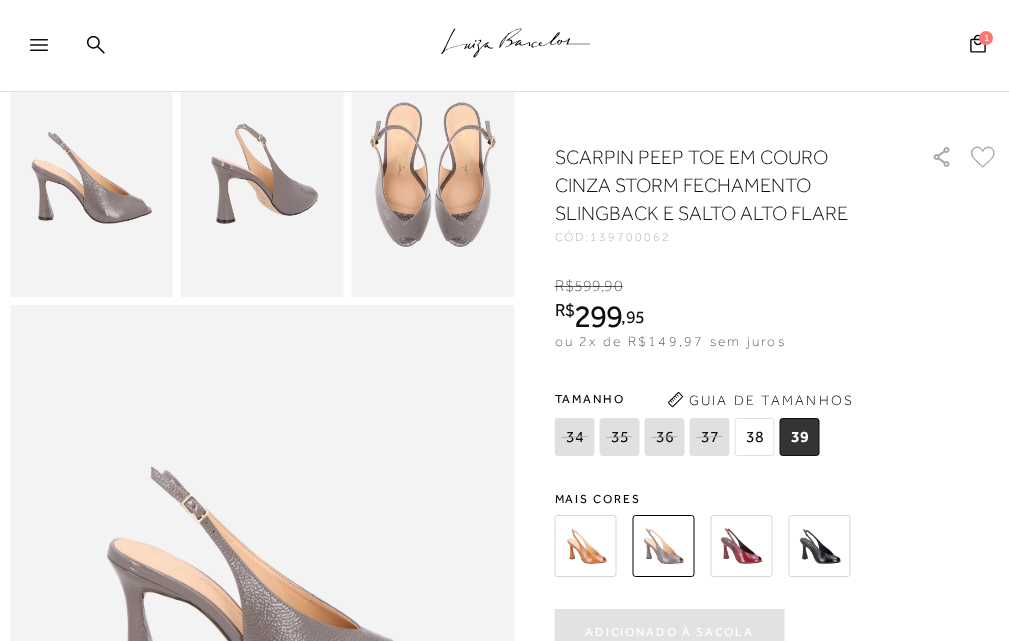 type 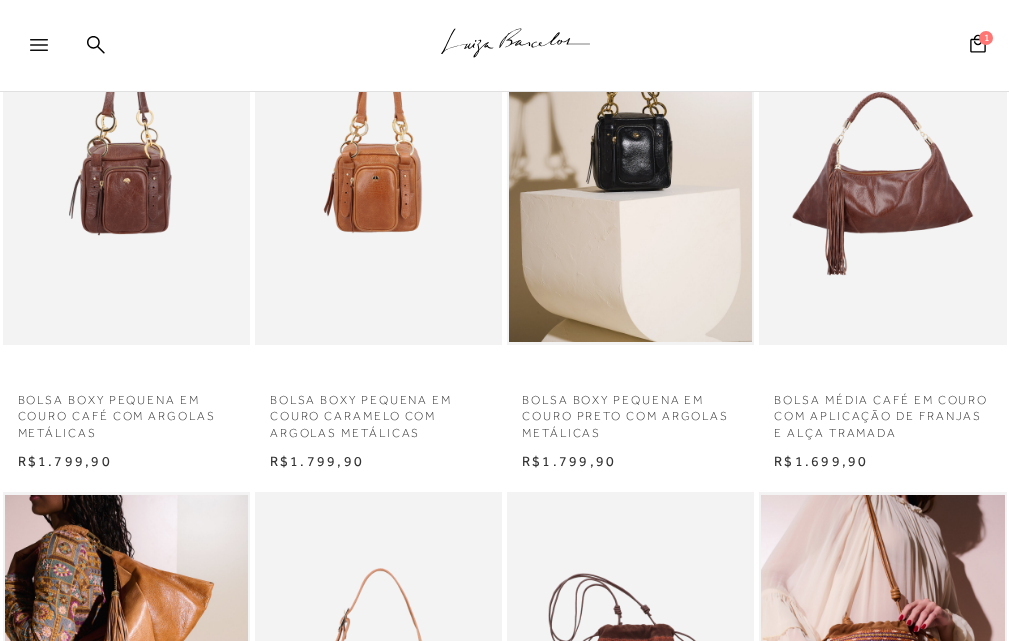scroll, scrollTop: 1100, scrollLeft: 0, axis: vertical 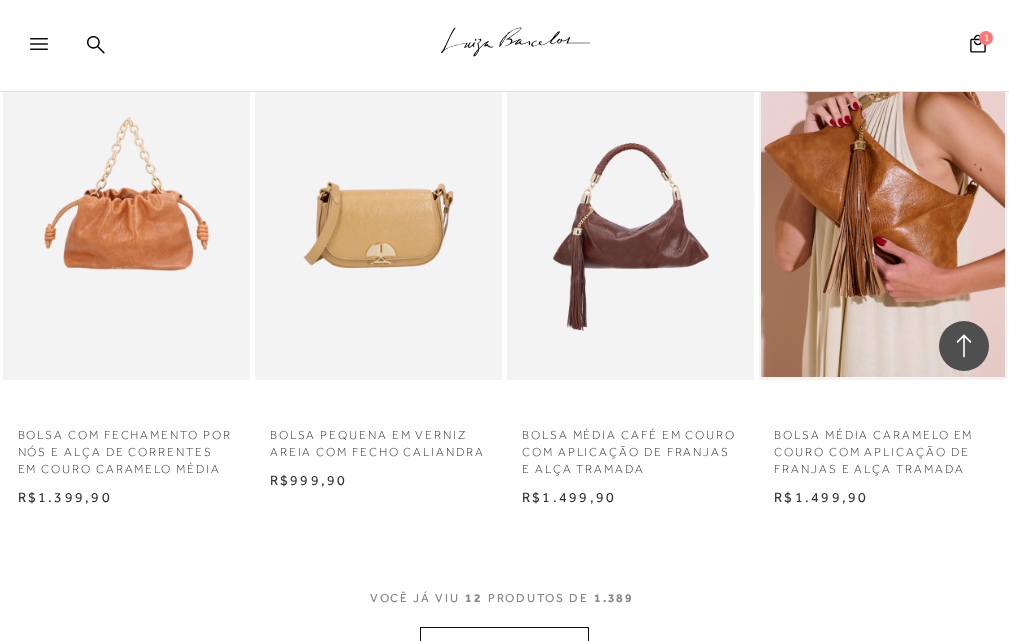 click on "MOSTRAR MAIS" at bounding box center (504, 646) 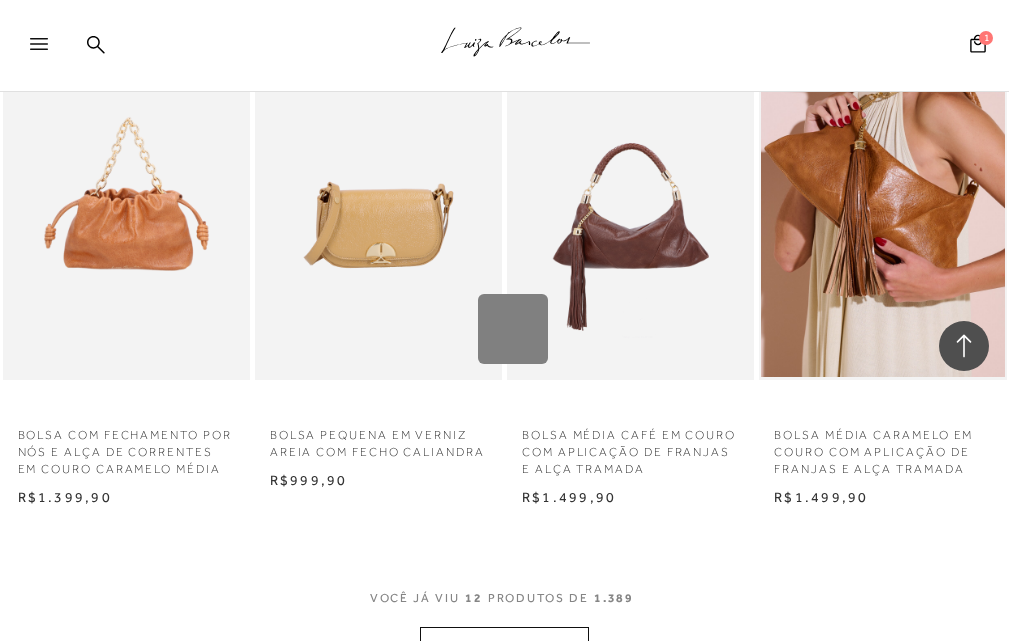 scroll, scrollTop: 1500, scrollLeft: 0, axis: vertical 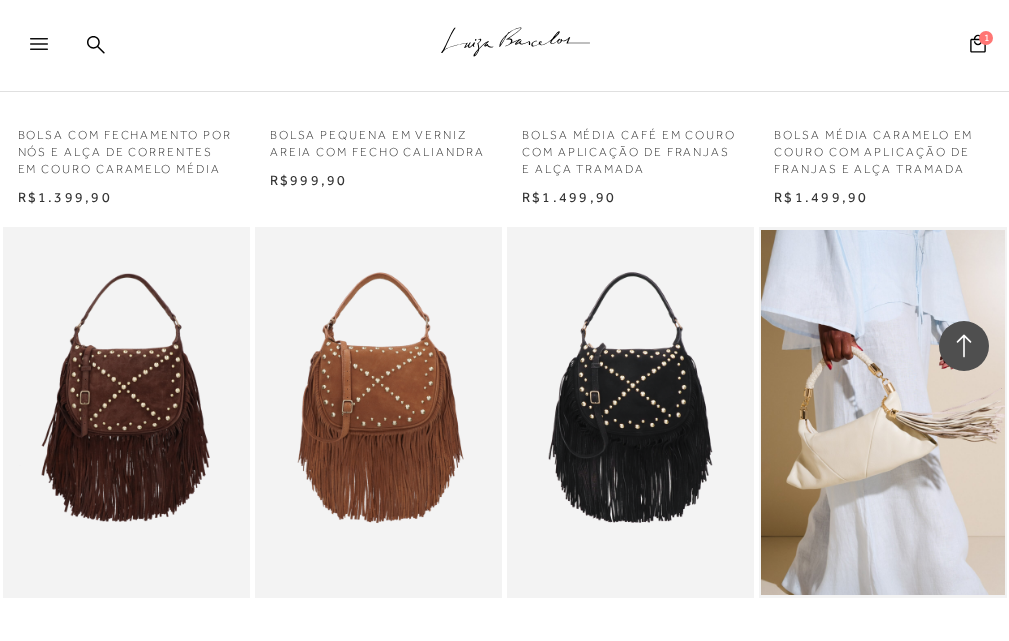 click 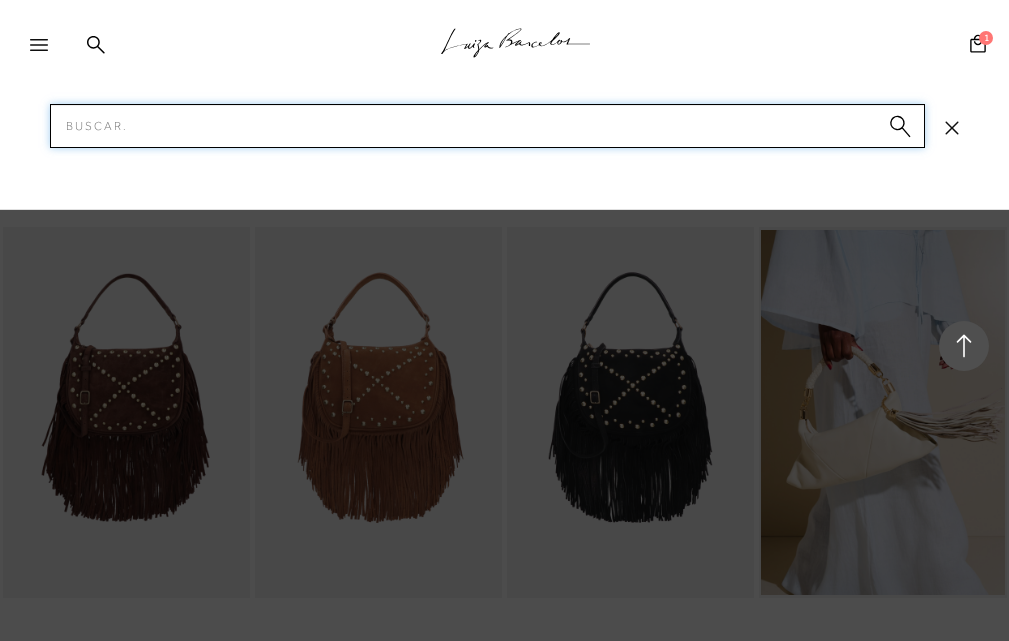 scroll, scrollTop: 0, scrollLeft: 0, axis: both 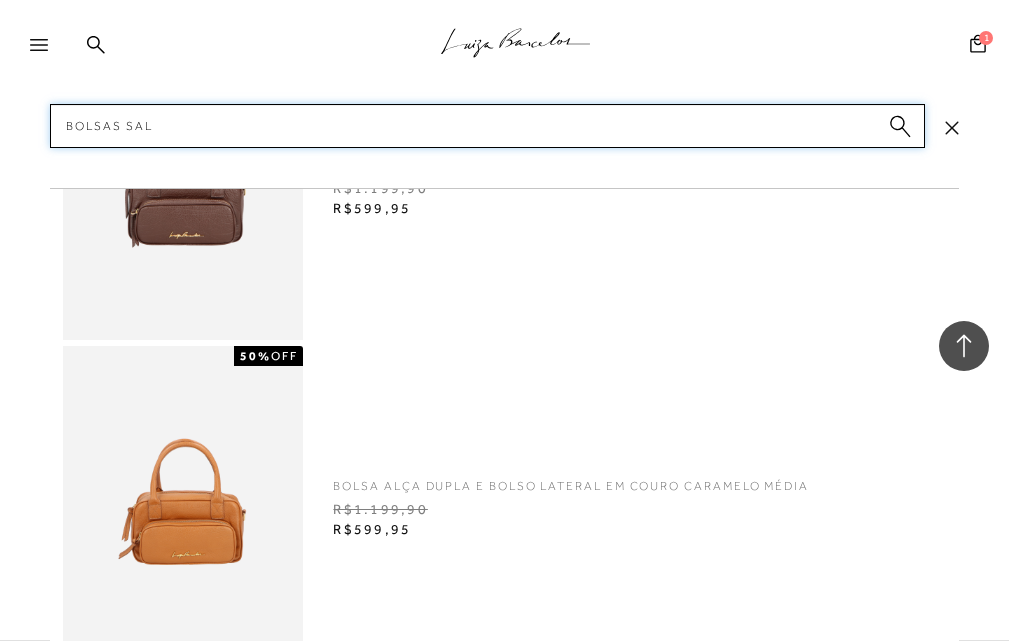 type on "bolsas sale" 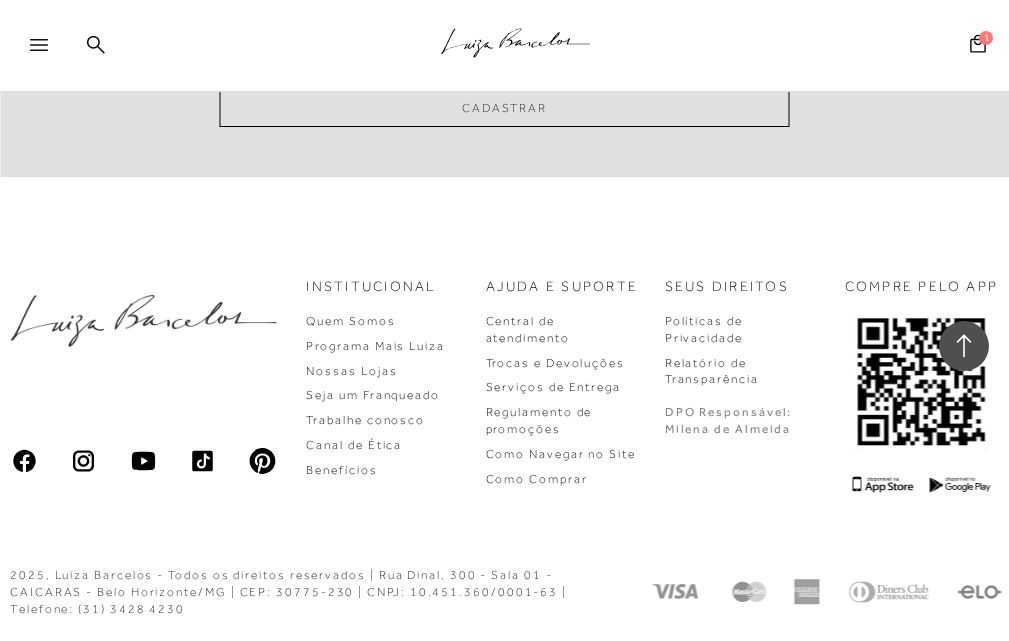 scroll, scrollTop: 1423, scrollLeft: 0, axis: vertical 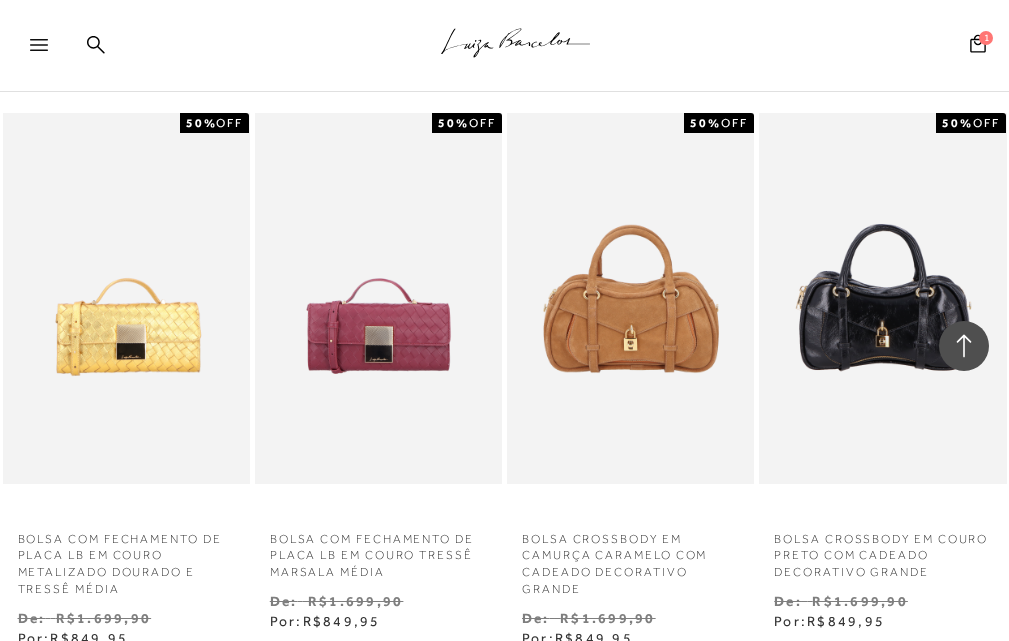 click on "MOSTRAR MAIS" at bounding box center [504, 1342] 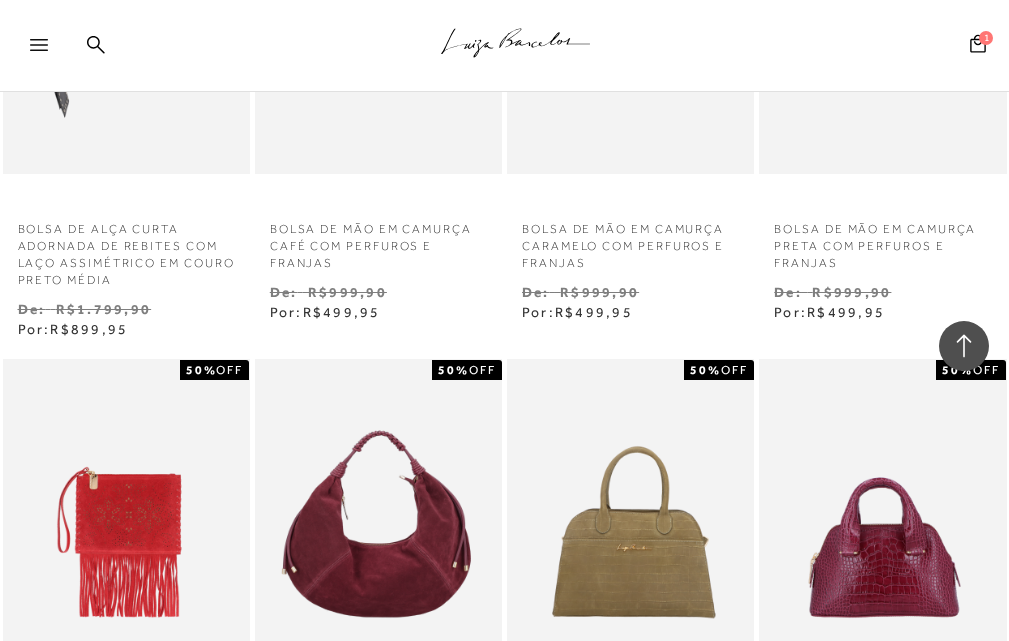 scroll, scrollTop: 3176, scrollLeft: 0, axis: vertical 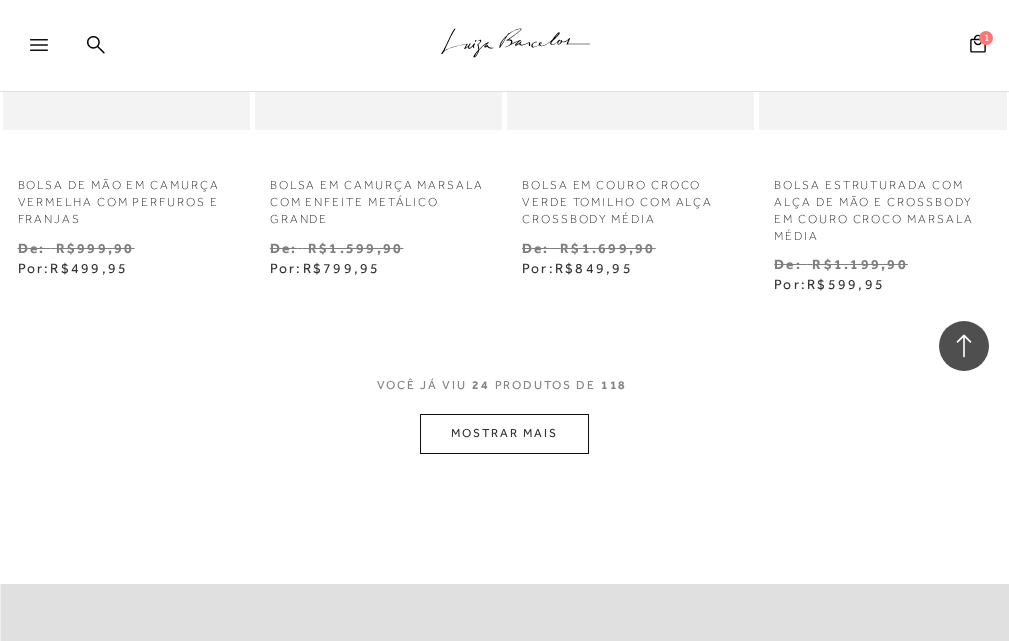 click on "MOSTRAR MAIS" at bounding box center (504, 433) 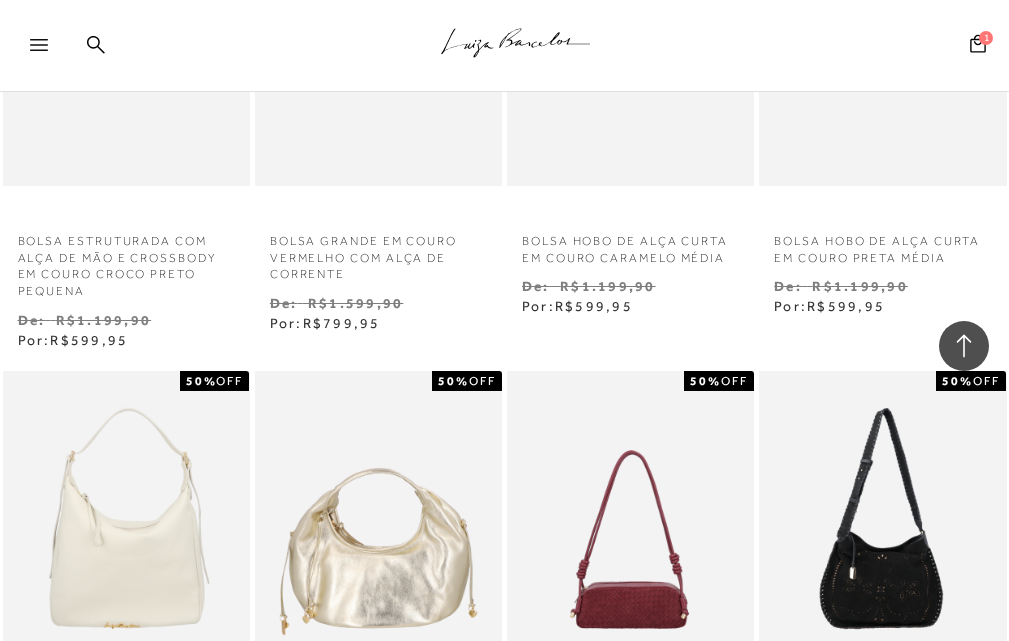 scroll, scrollTop: 3576, scrollLeft: 0, axis: vertical 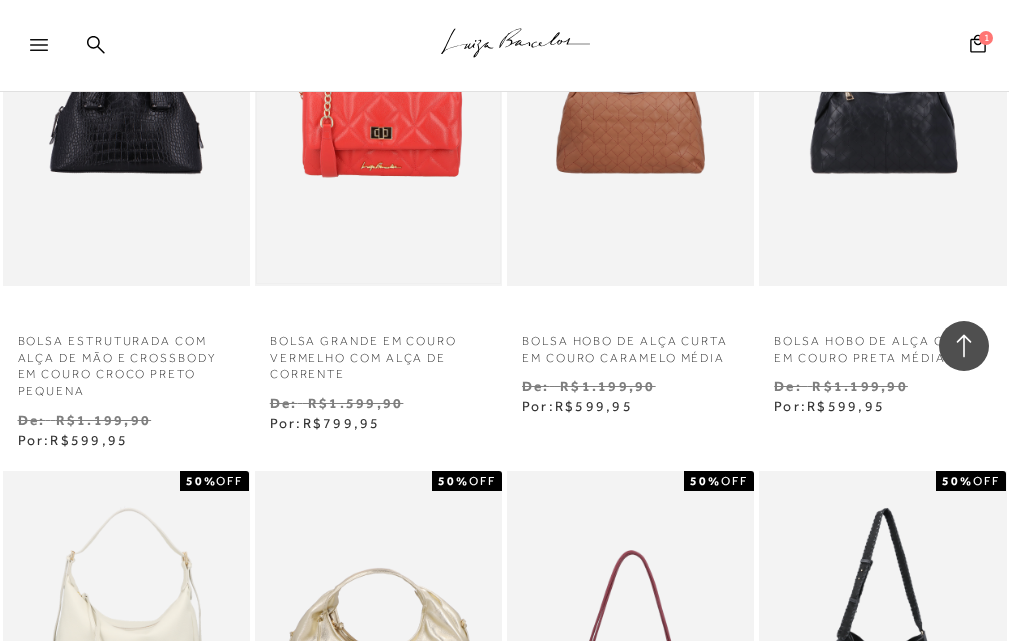 click at bounding box center [378, 100] 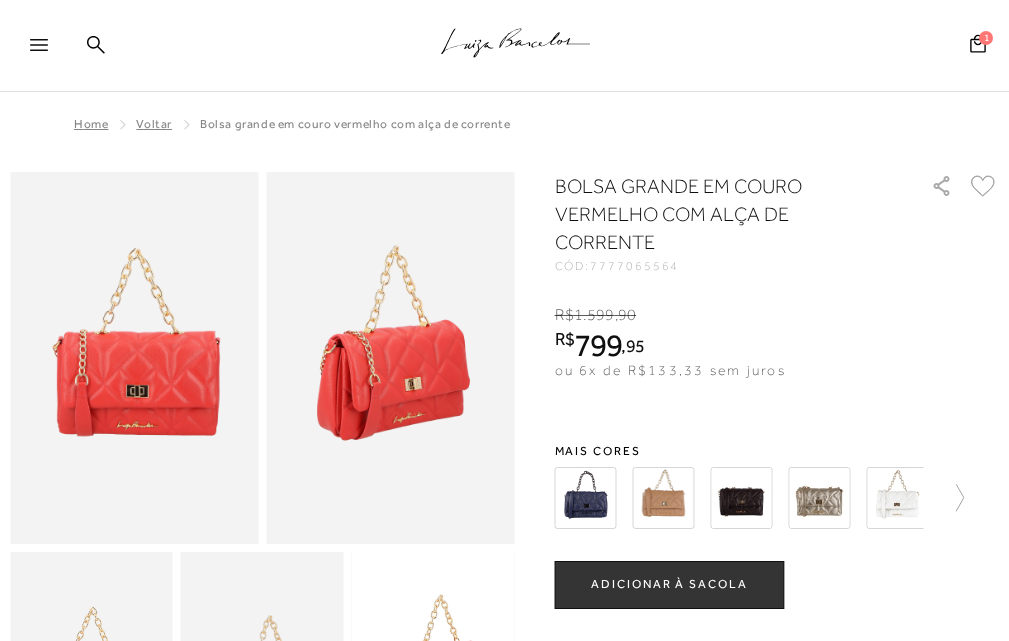 scroll, scrollTop: 100, scrollLeft: 0, axis: vertical 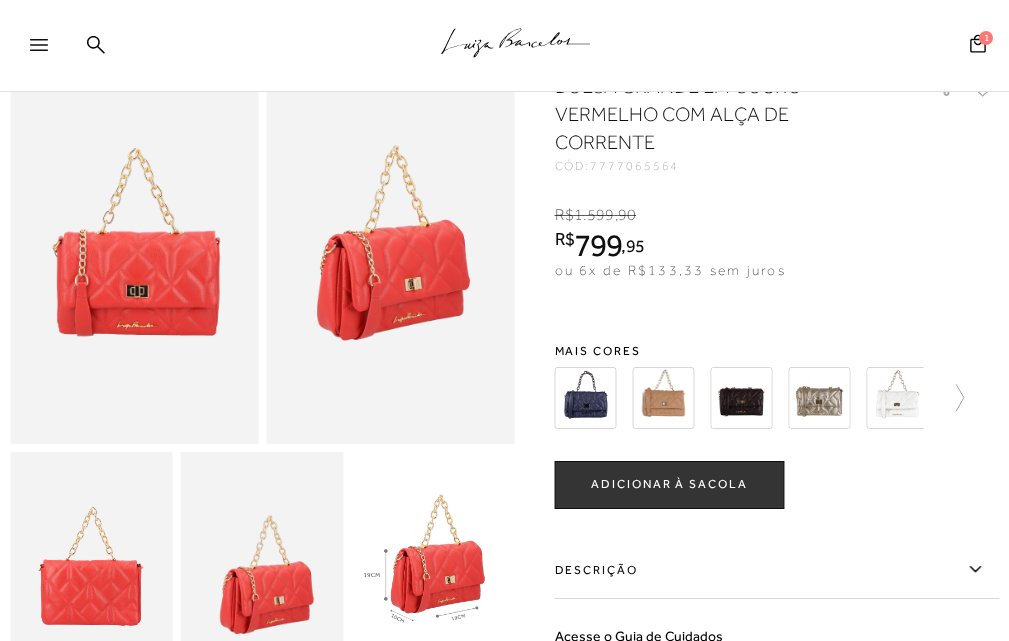 click on "ADICIONAR À SACOLA" at bounding box center [669, 484] 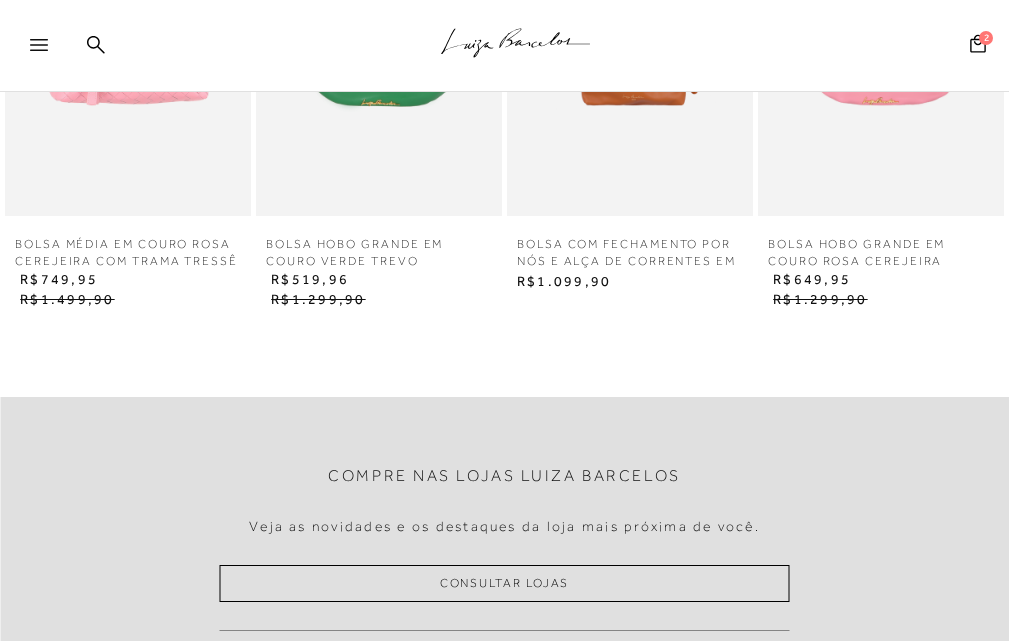 scroll, scrollTop: 0, scrollLeft: 0, axis: both 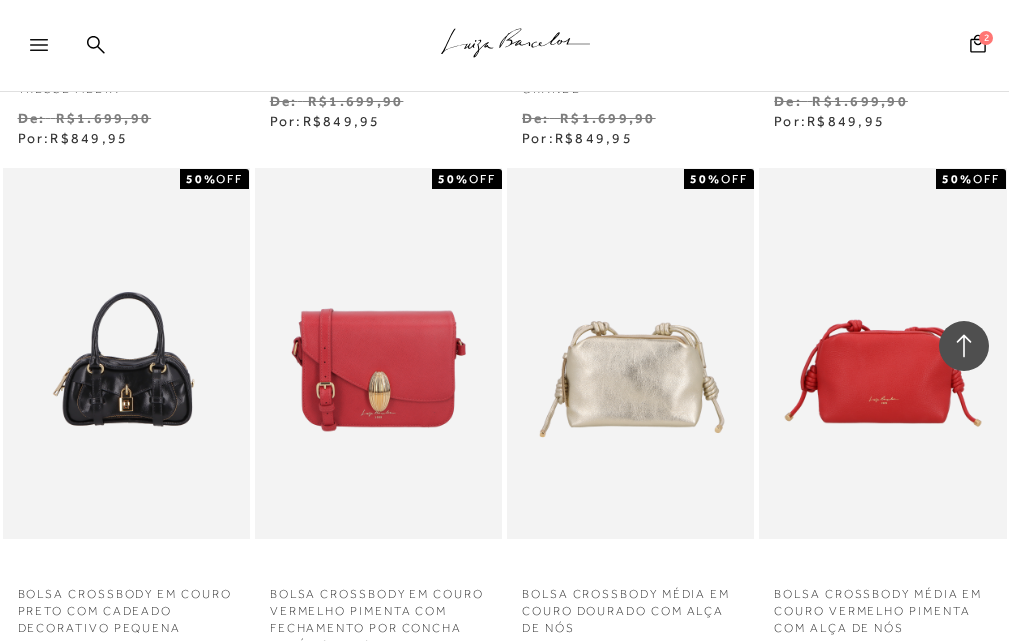 click on "MOSTRAR MAIS" at bounding box center [504, 842] 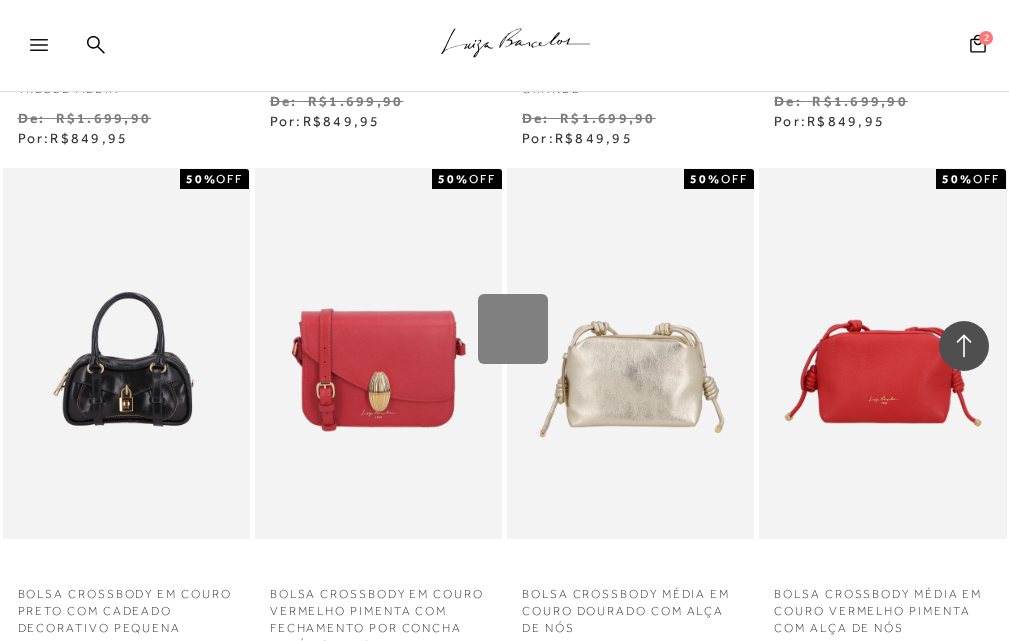 scroll, scrollTop: 1451, scrollLeft: 0, axis: vertical 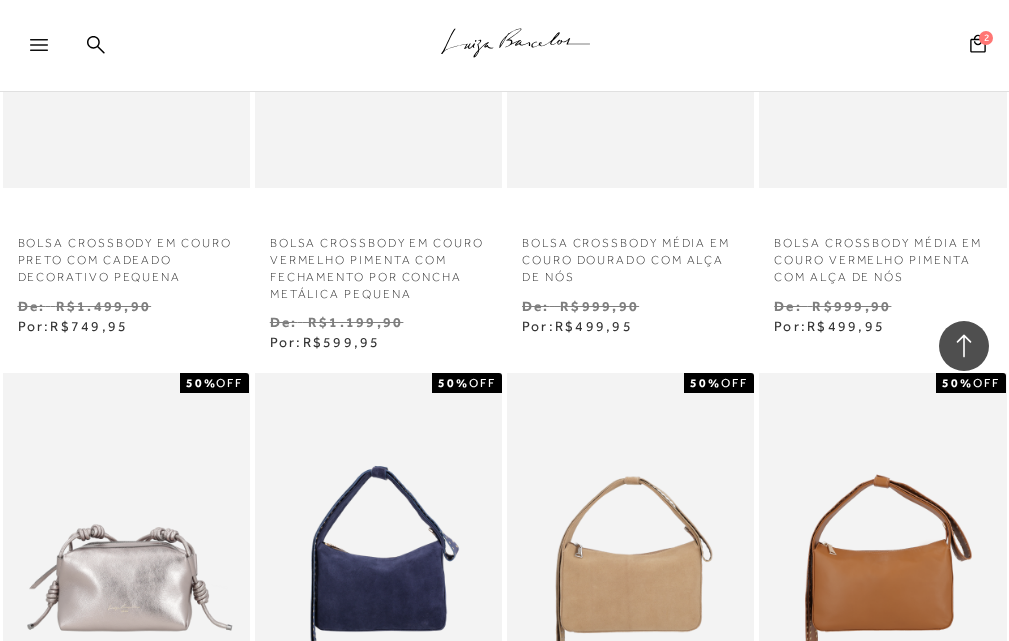 click on "MOSTRAR MAIS" at bounding box center [504, 1931] 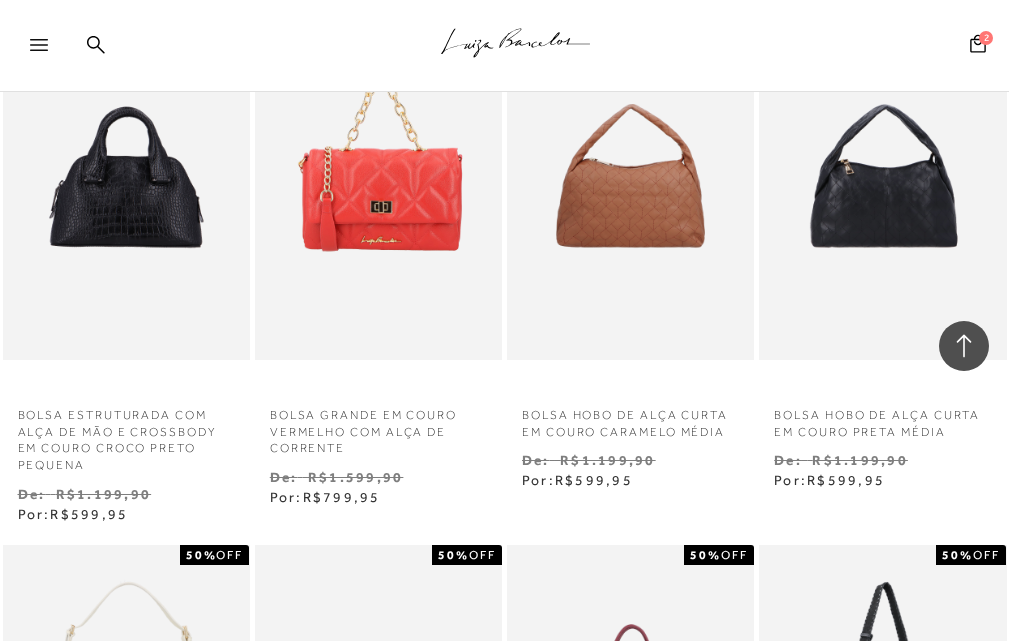 scroll, scrollTop: 4502, scrollLeft: 0, axis: vertical 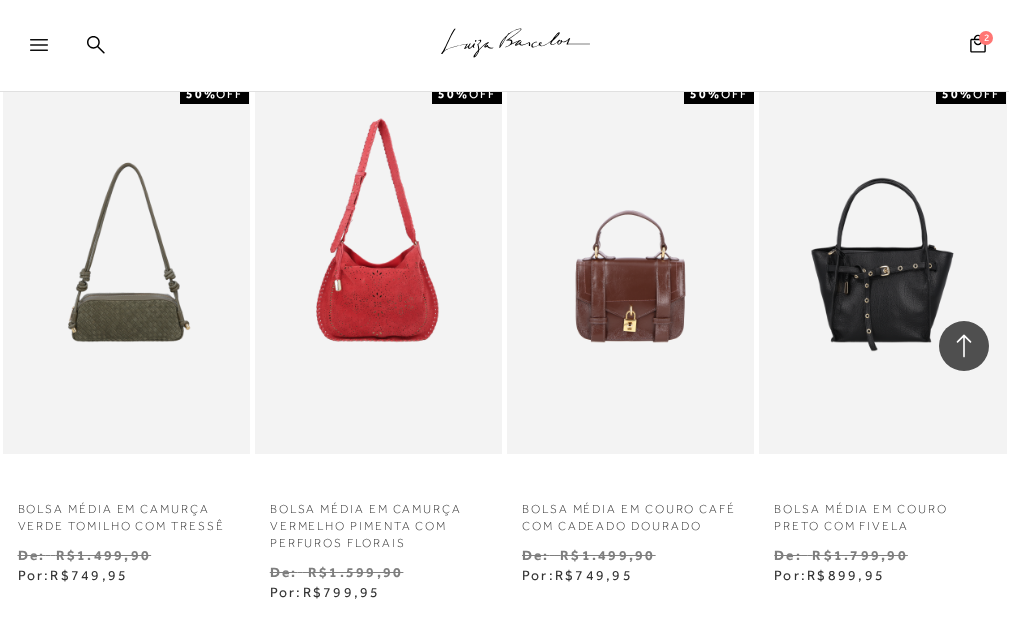 click on "MOSTRAR MAIS" at bounding box center (504, 741) 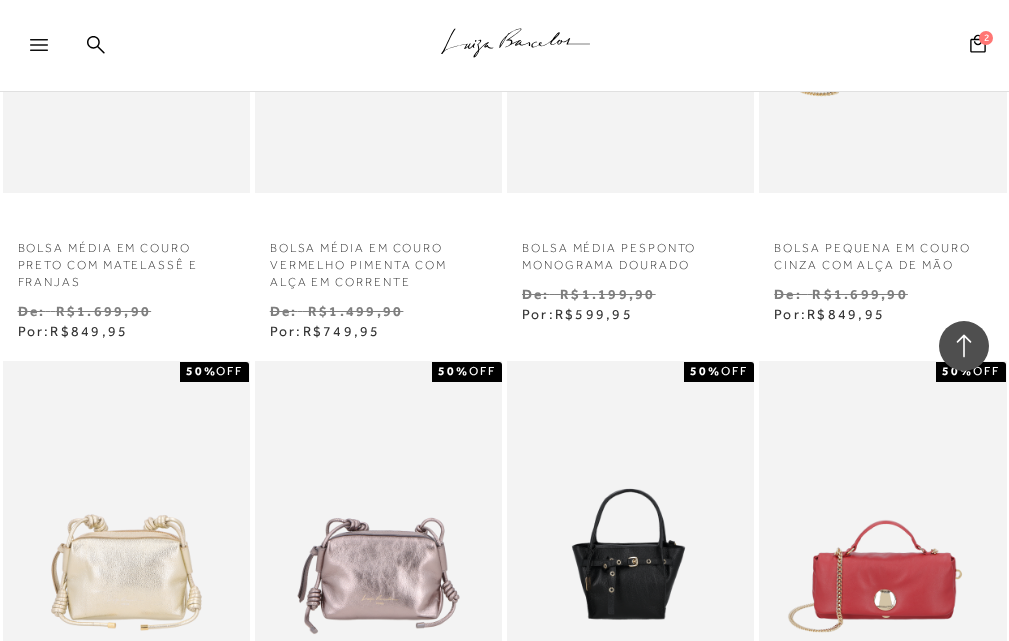 scroll, scrollTop: 6402, scrollLeft: 0, axis: vertical 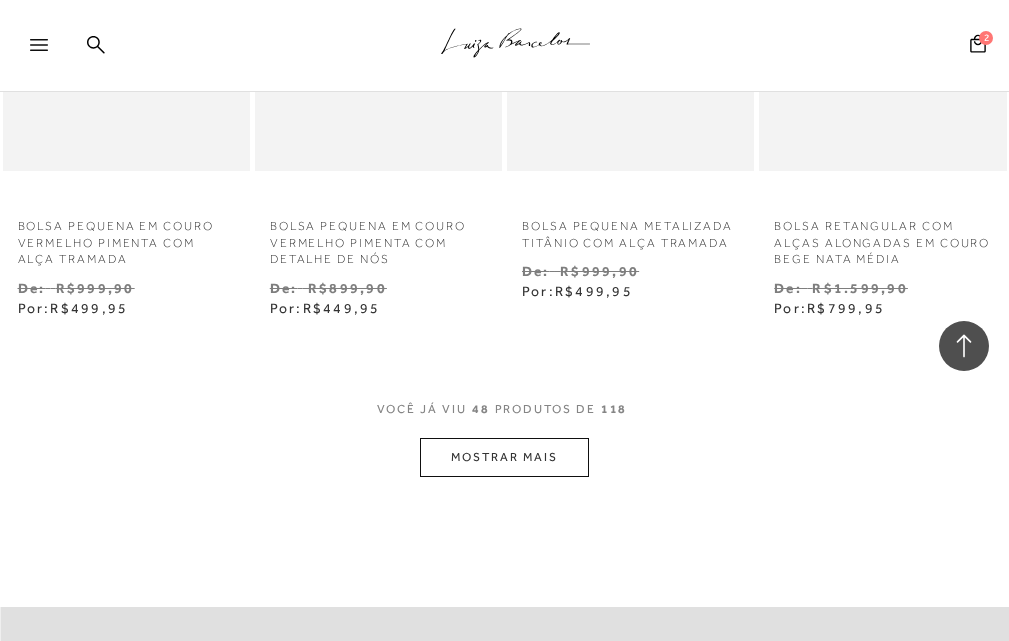 click on "MOSTRAR MAIS" at bounding box center (504, 457) 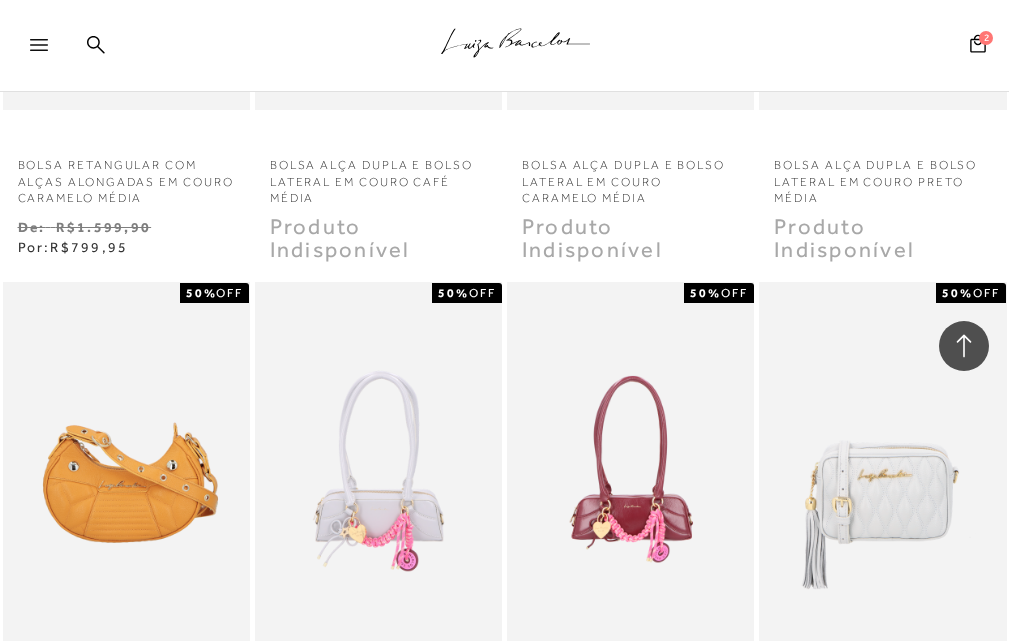 scroll, scrollTop: 7982, scrollLeft: 0, axis: vertical 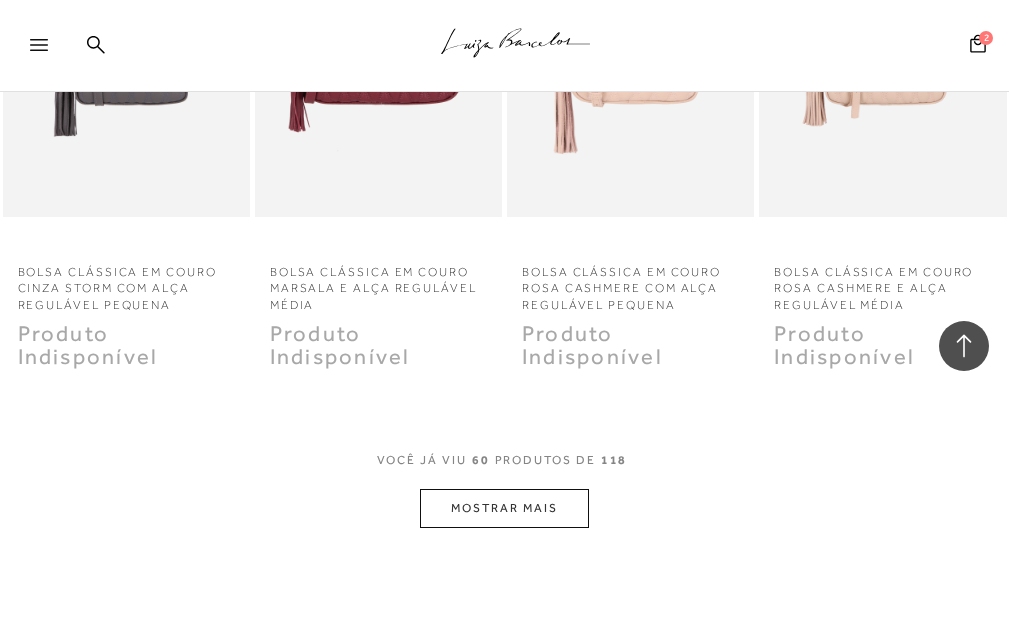 click on "MOSTRAR MAIS" at bounding box center (504, 508) 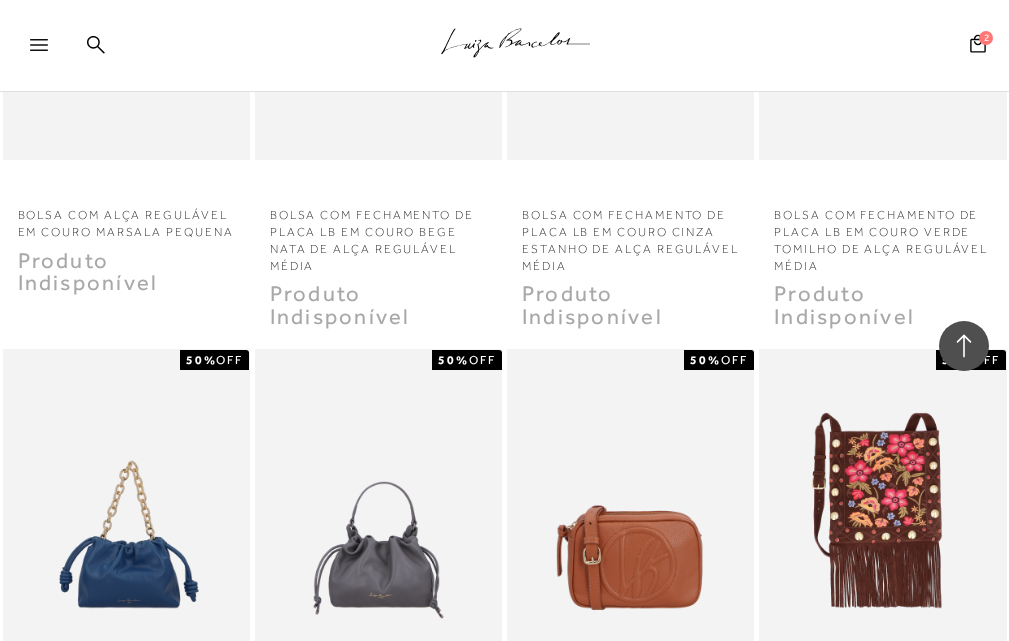 scroll, scrollTop: 9482, scrollLeft: 0, axis: vertical 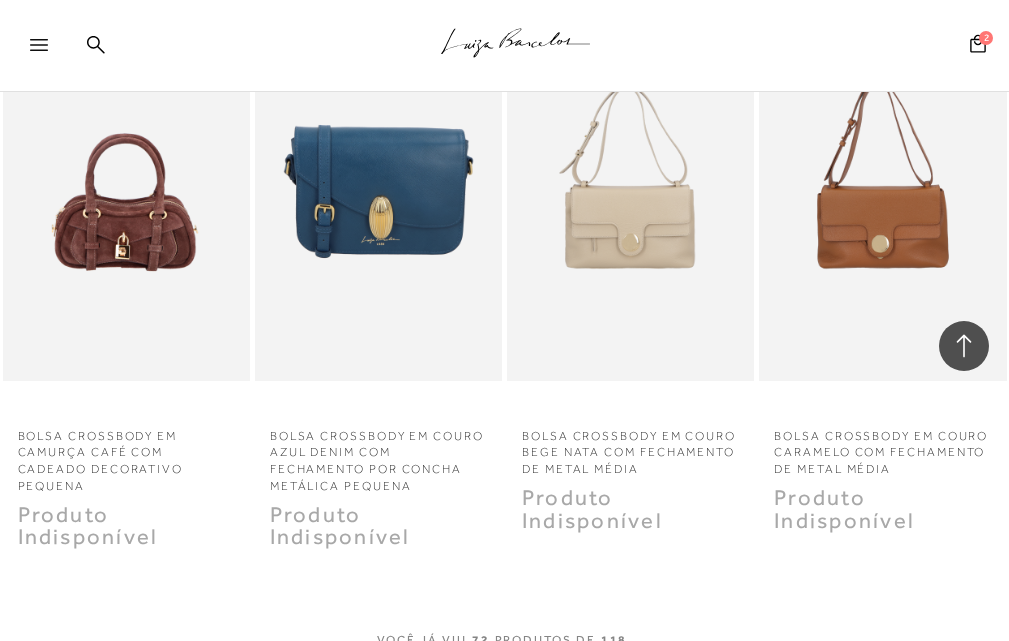 click on "MOSTRAR MAIS" at bounding box center (504, 688) 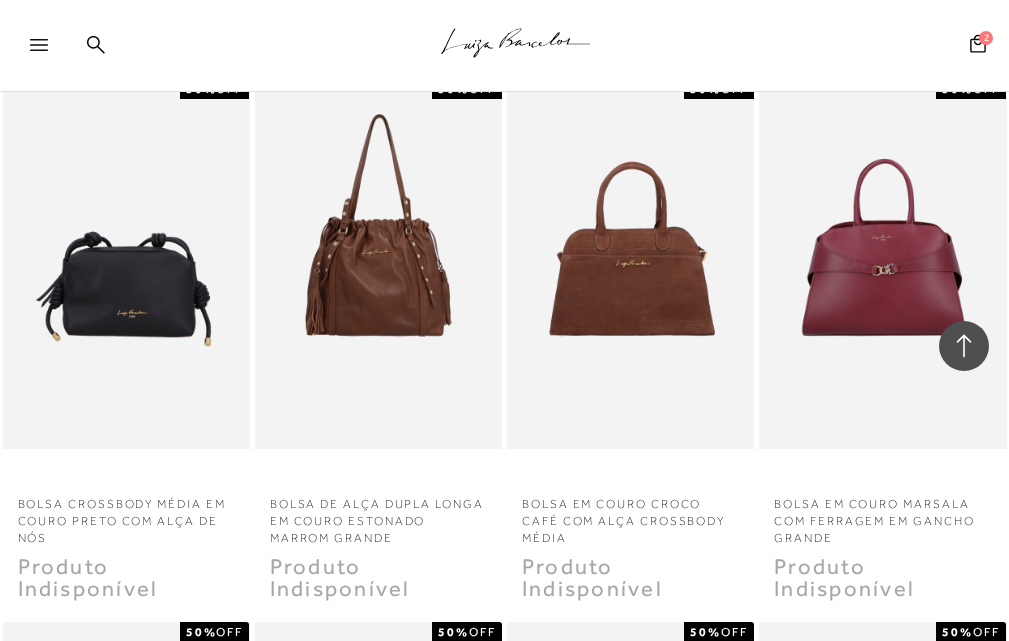 scroll, scrollTop: 11317, scrollLeft: 0, axis: vertical 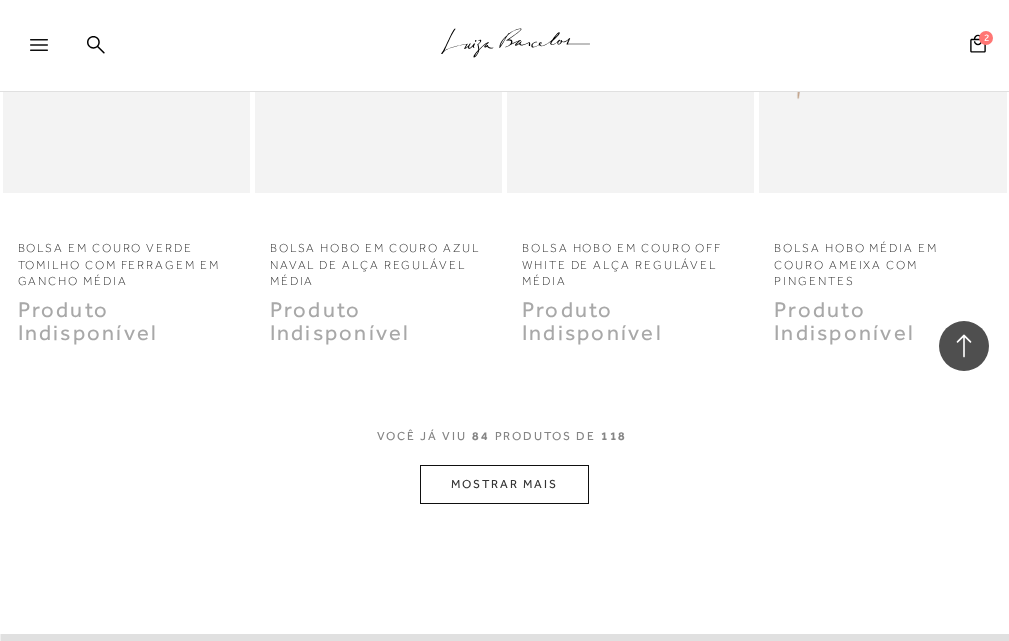 click on "MOSTRAR MAIS" at bounding box center [504, 484] 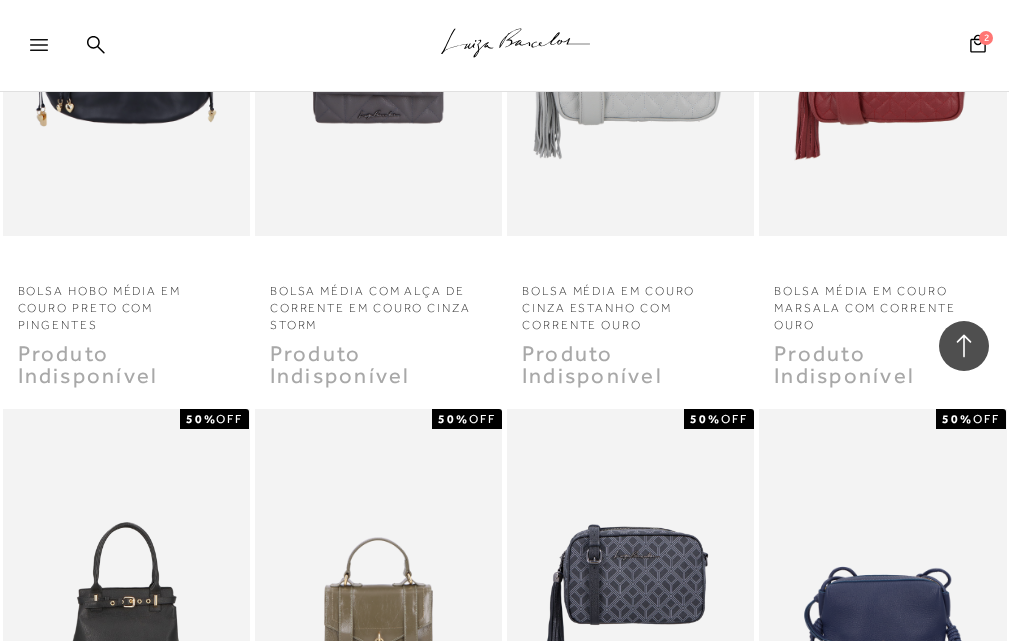 scroll, scrollTop: 12517, scrollLeft: 0, axis: vertical 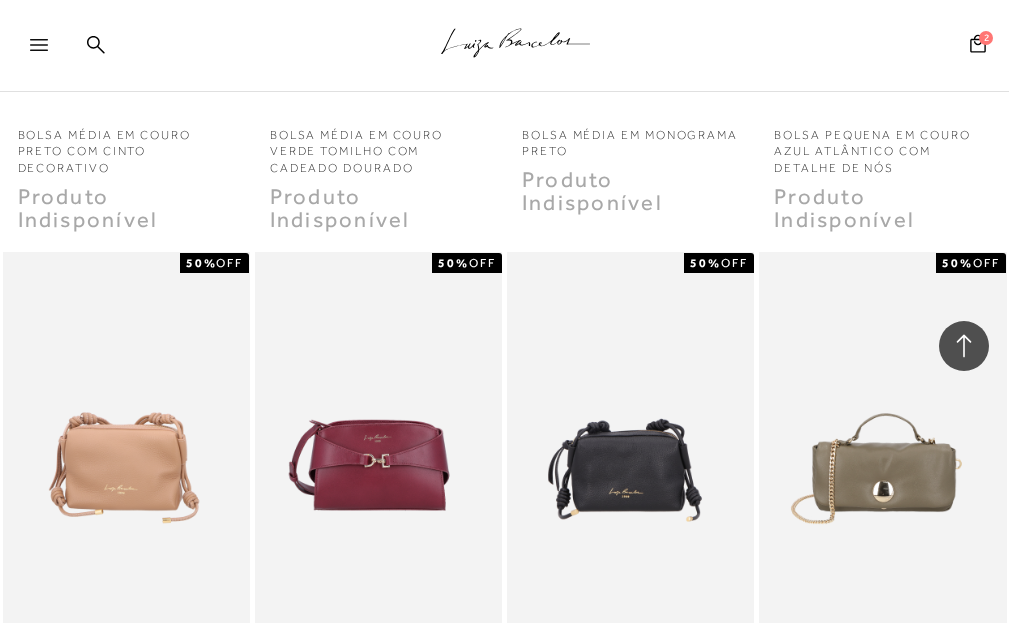click on "MOSTRAR MAIS" at bounding box center [504, 914] 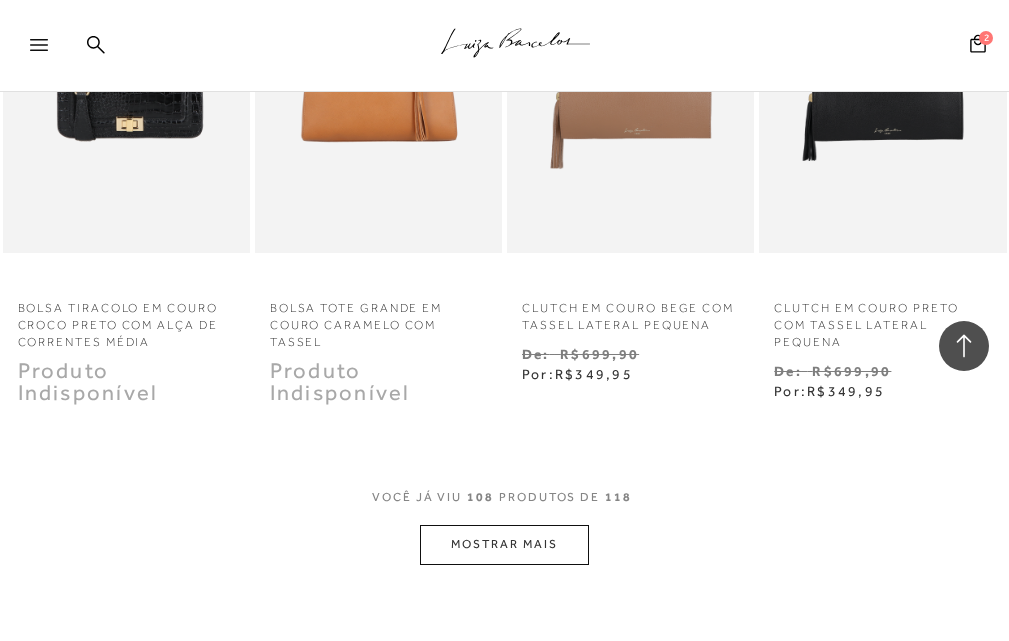 scroll, scrollTop: 14617, scrollLeft: 0, axis: vertical 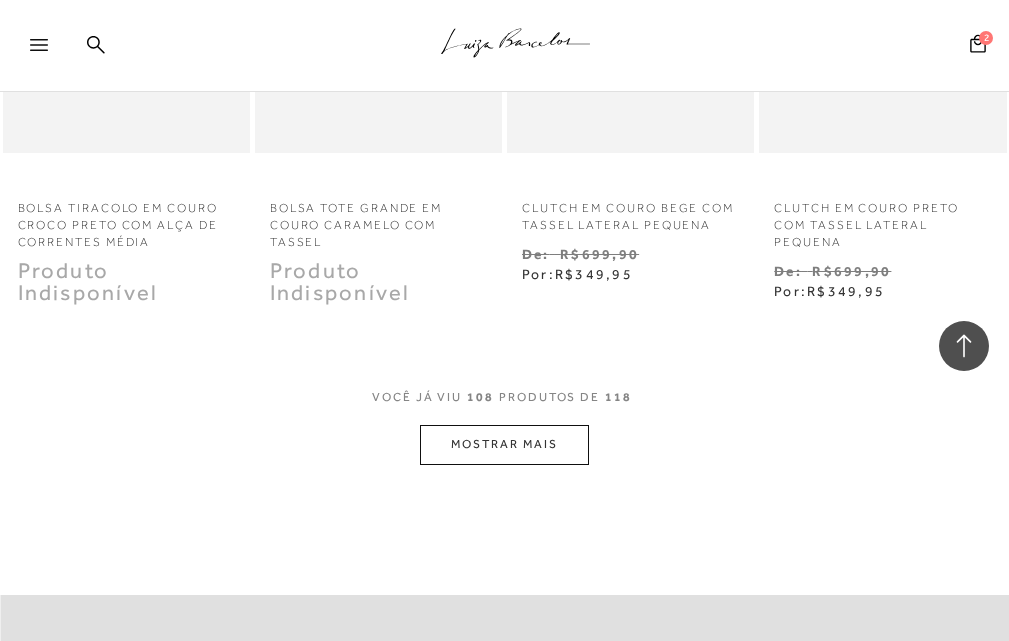 click on "MOSTRAR MAIS" at bounding box center (504, 444) 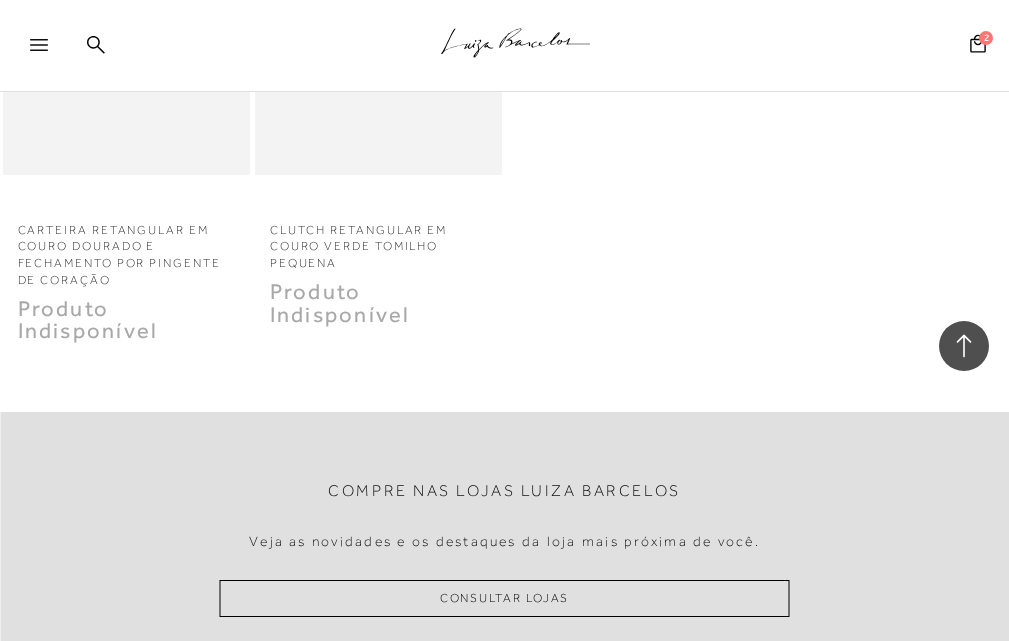 scroll, scrollTop: 15717, scrollLeft: 0, axis: vertical 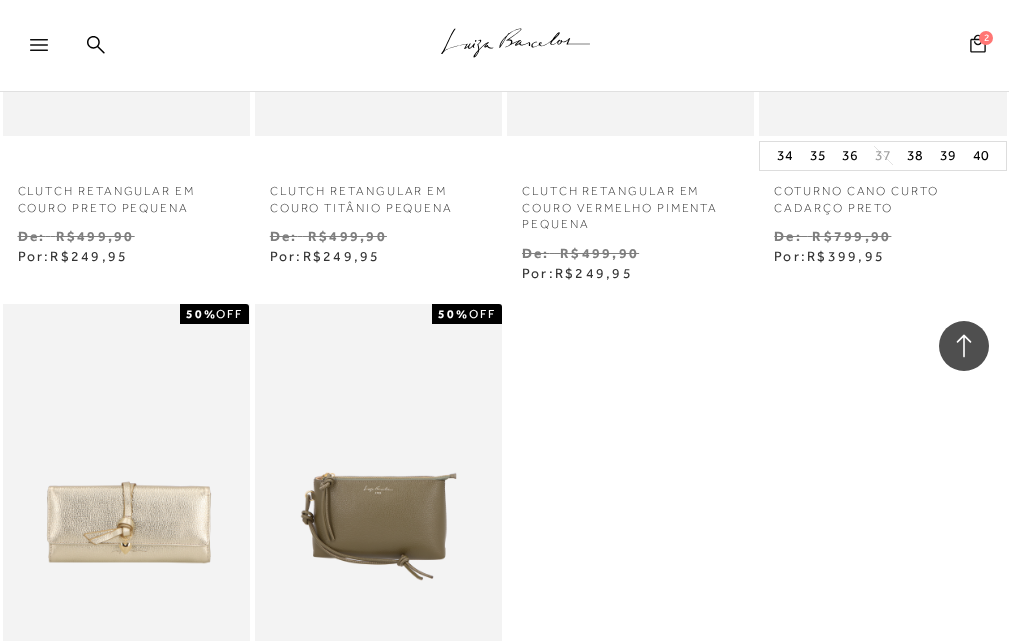 click on "2" at bounding box center [986, 38] 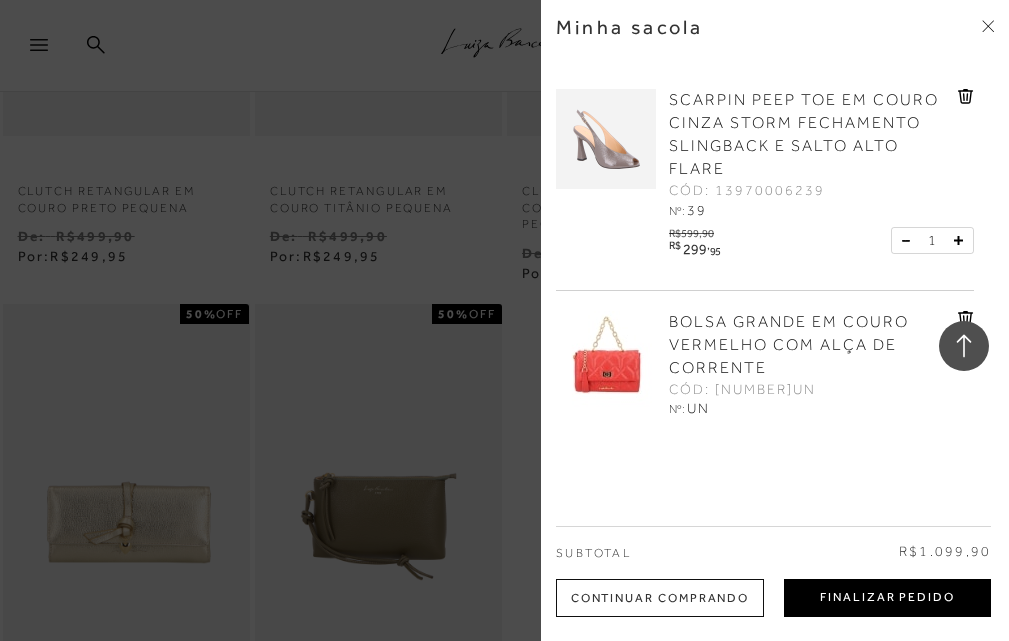 click on "Finalizar Pedido" at bounding box center (887, 598) 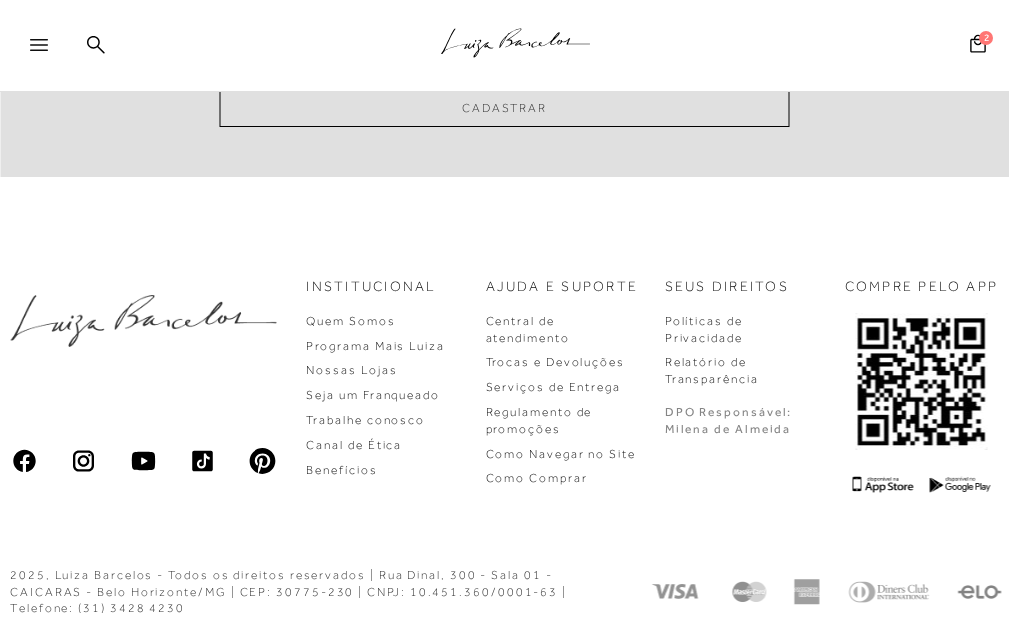 scroll, scrollTop: 0, scrollLeft: 0, axis: both 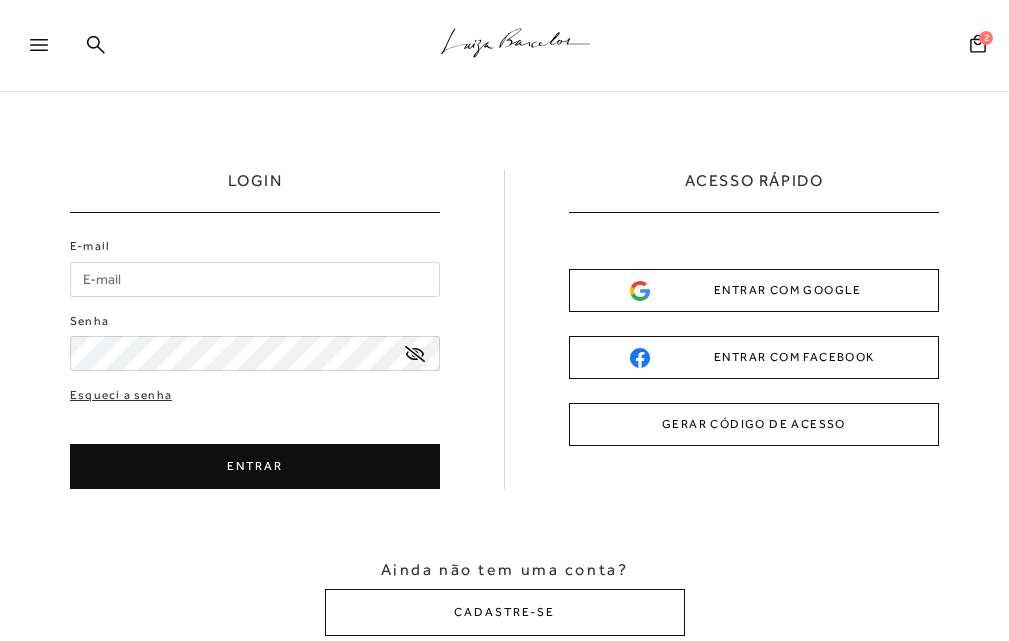 click on "CADASTRE-SE" at bounding box center [505, 612] 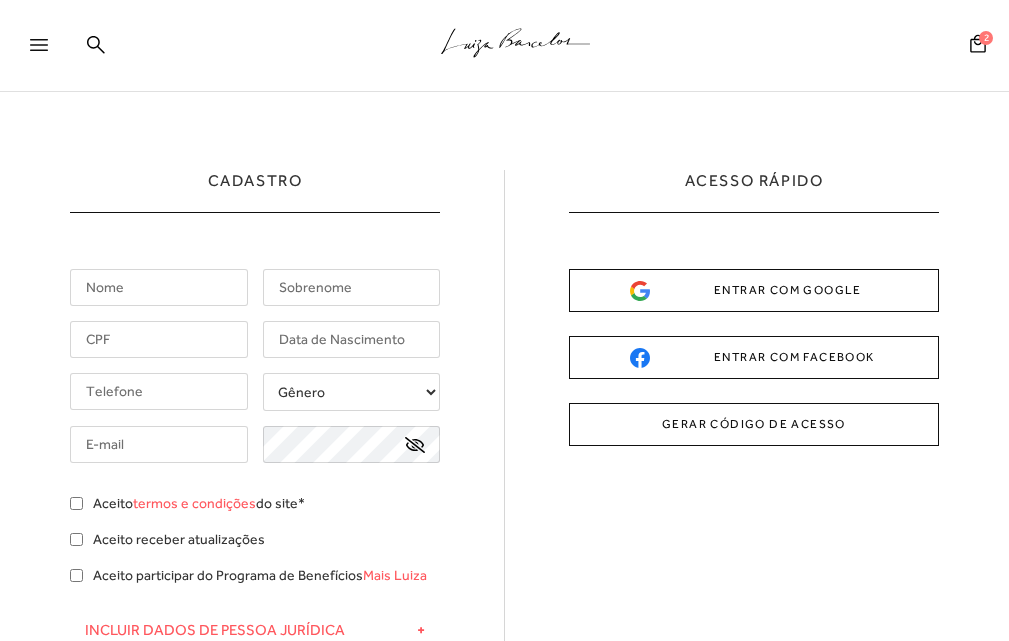 scroll, scrollTop: 100, scrollLeft: 0, axis: vertical 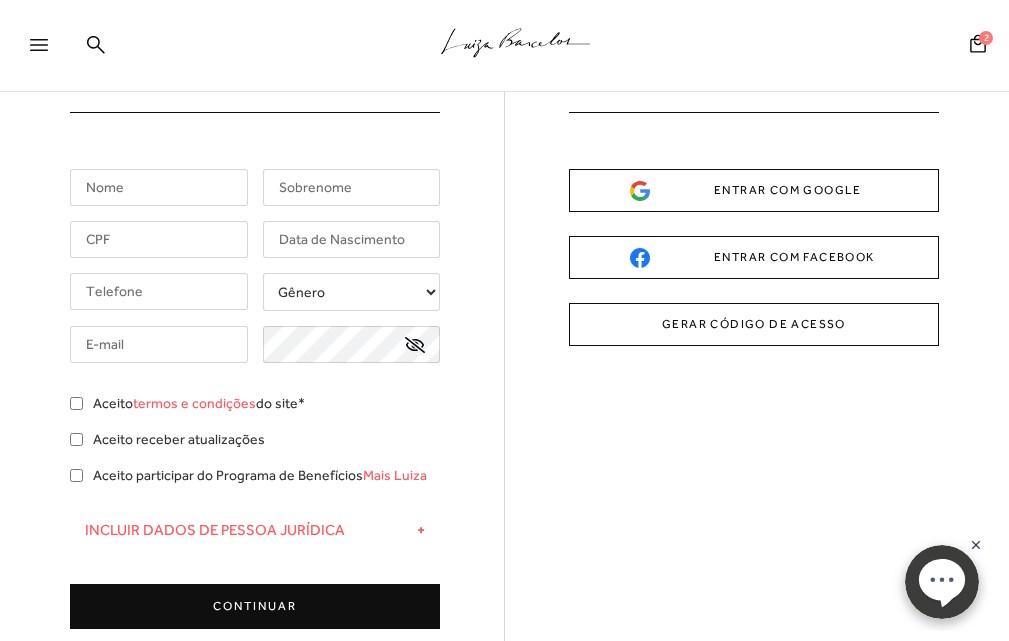 click at bounding box center [159, 187] 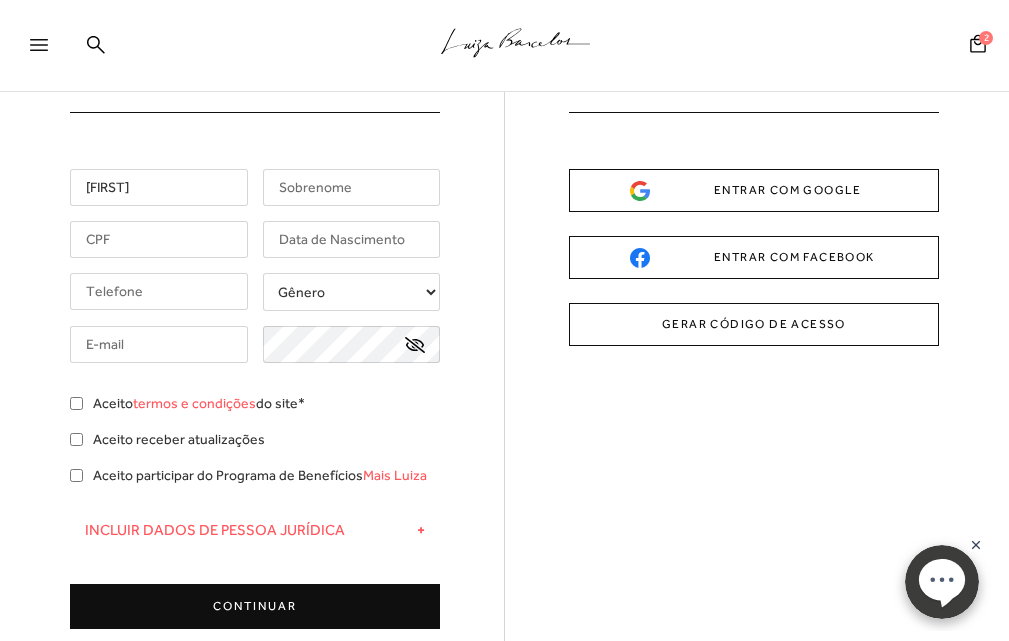 type on "[LAST]" 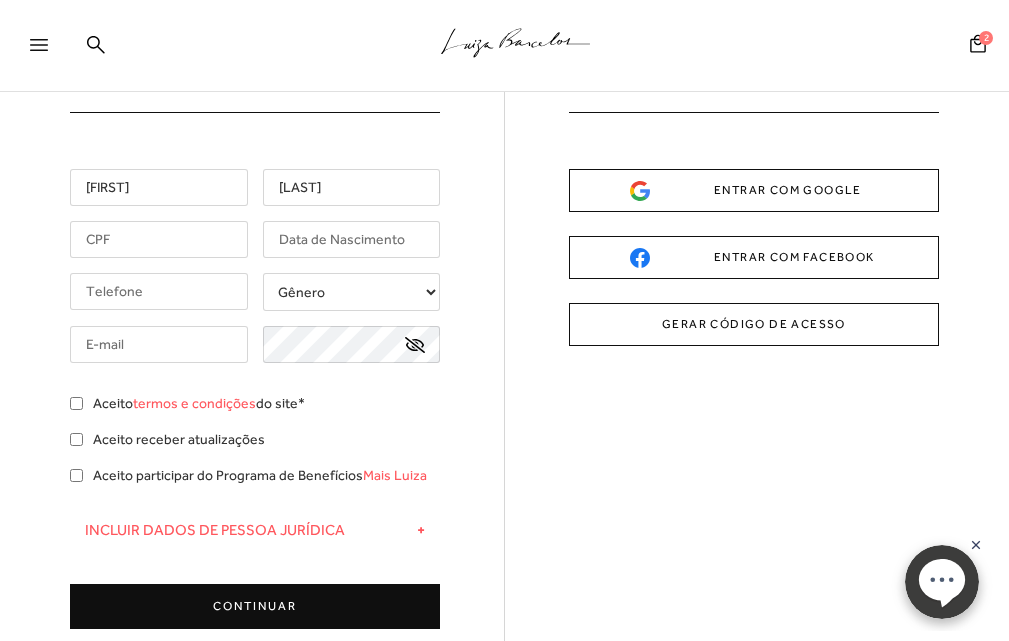 type on "([AREA]) [PHONE]" 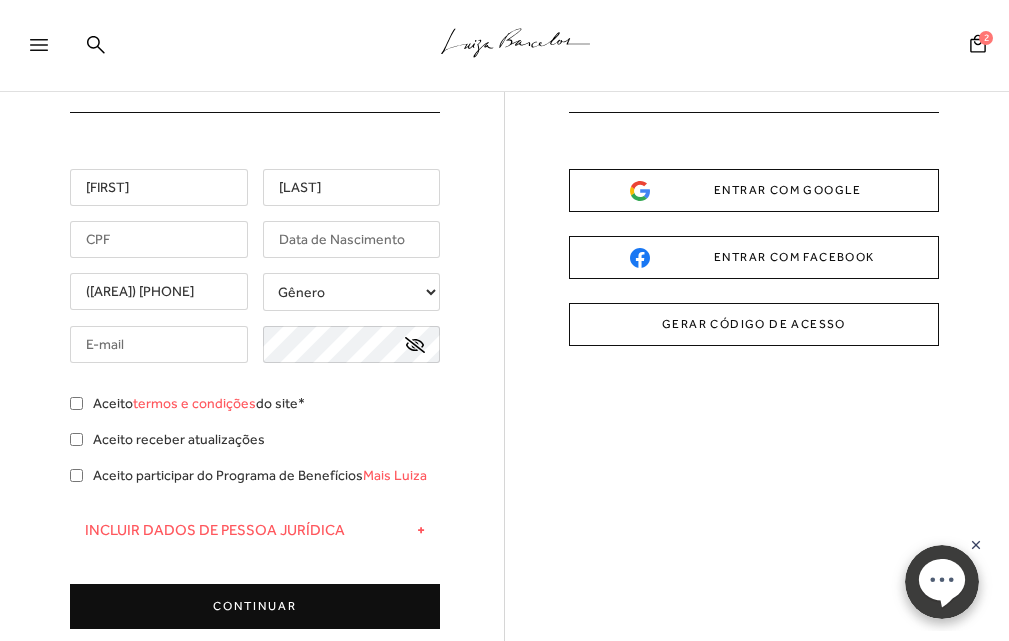 type on "[EMAIL]" 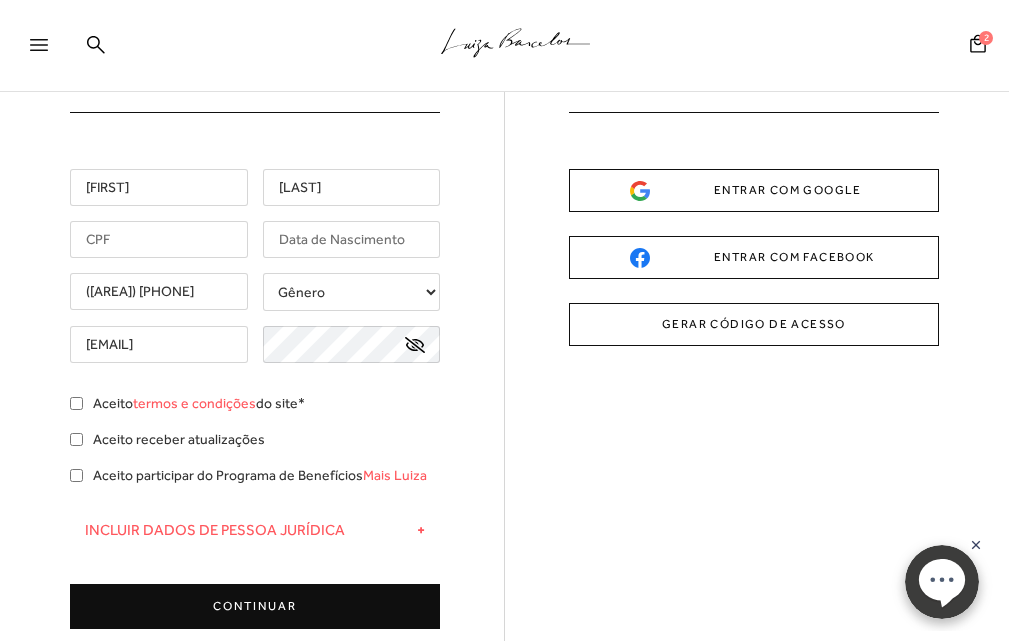 click at bounding box center (159, 239) 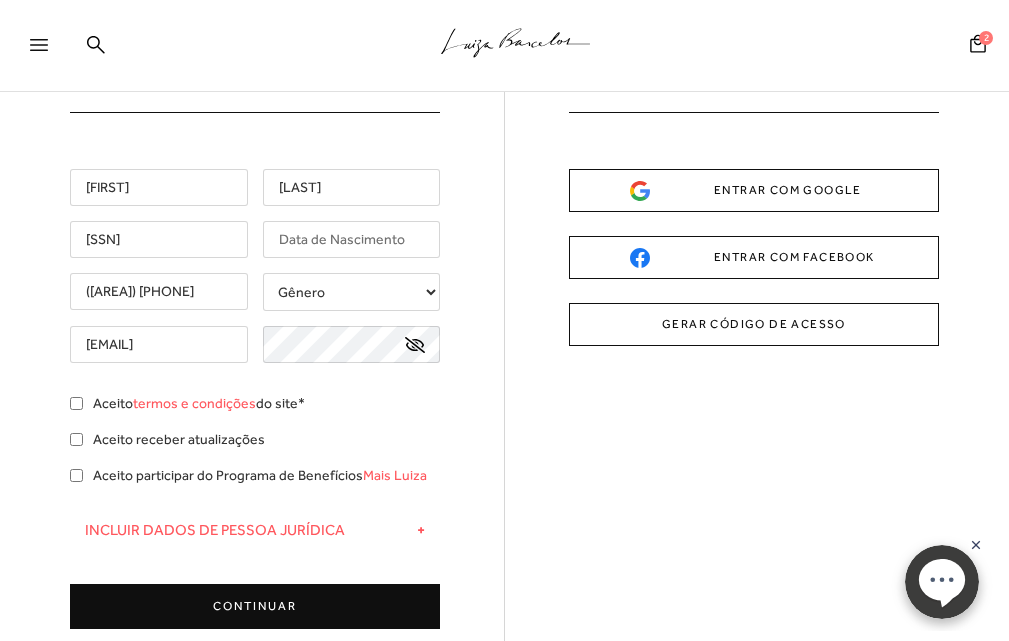type on "[SSN]" 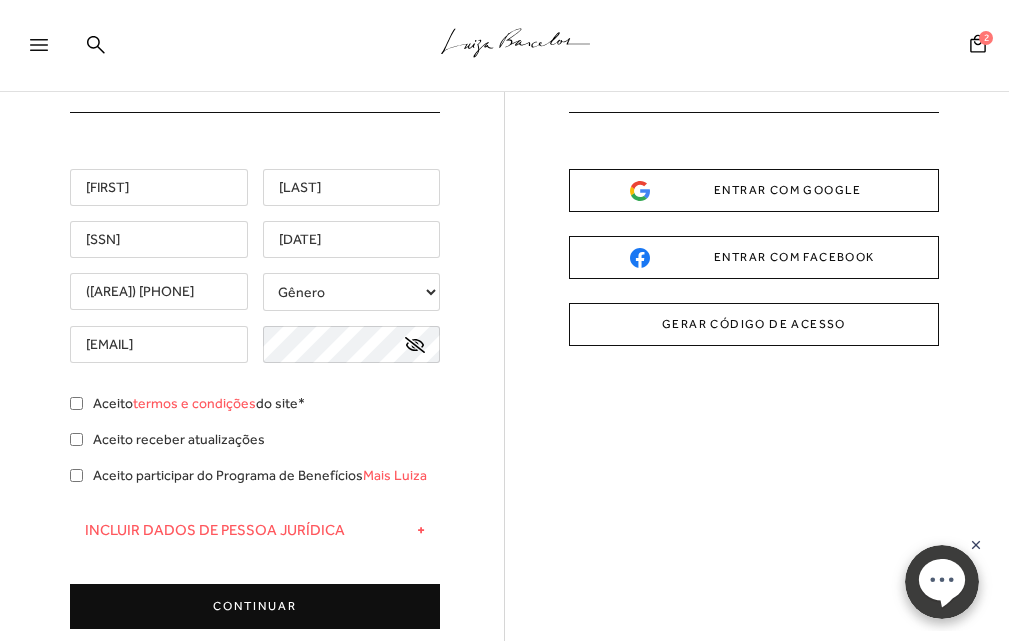 type on "[DATE]" 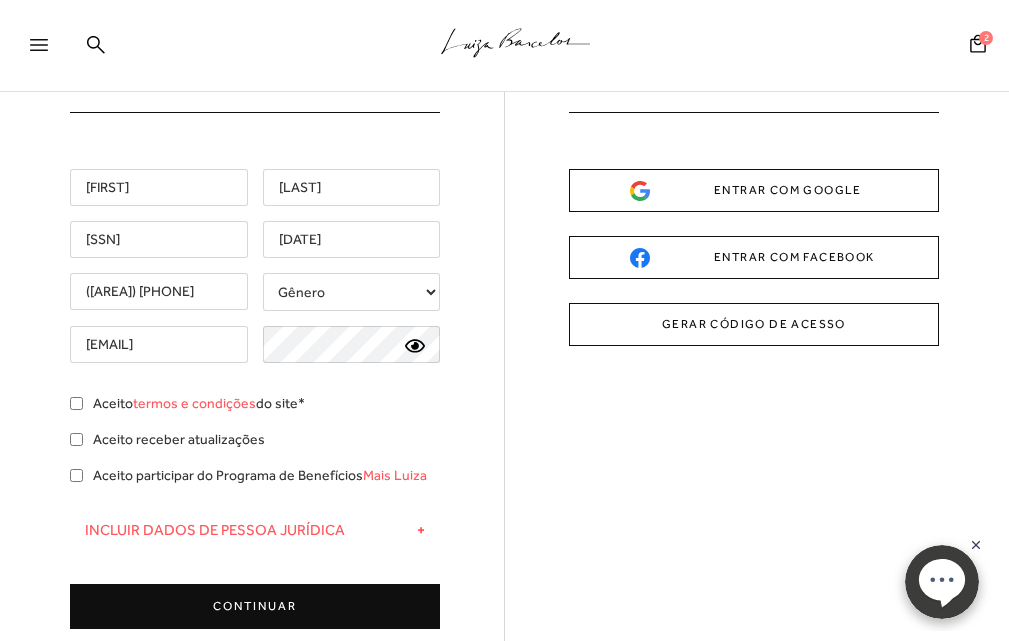 click on "Gênero Feminino Masculino" at bounding box center (352, 292) 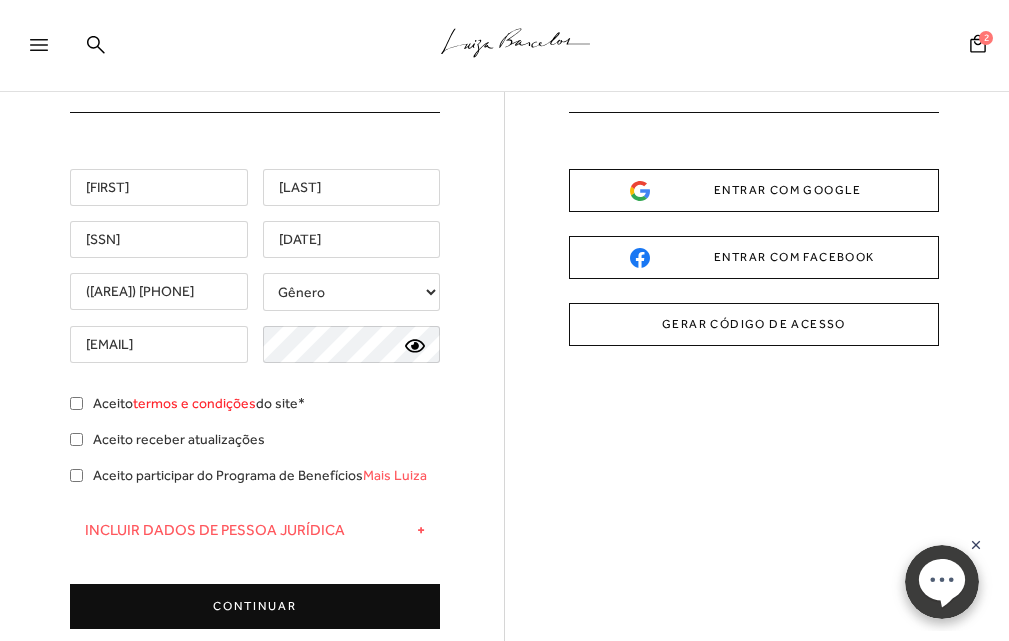 scroll, scrollTop: 200, scrollLeft: 0, axis: vertical 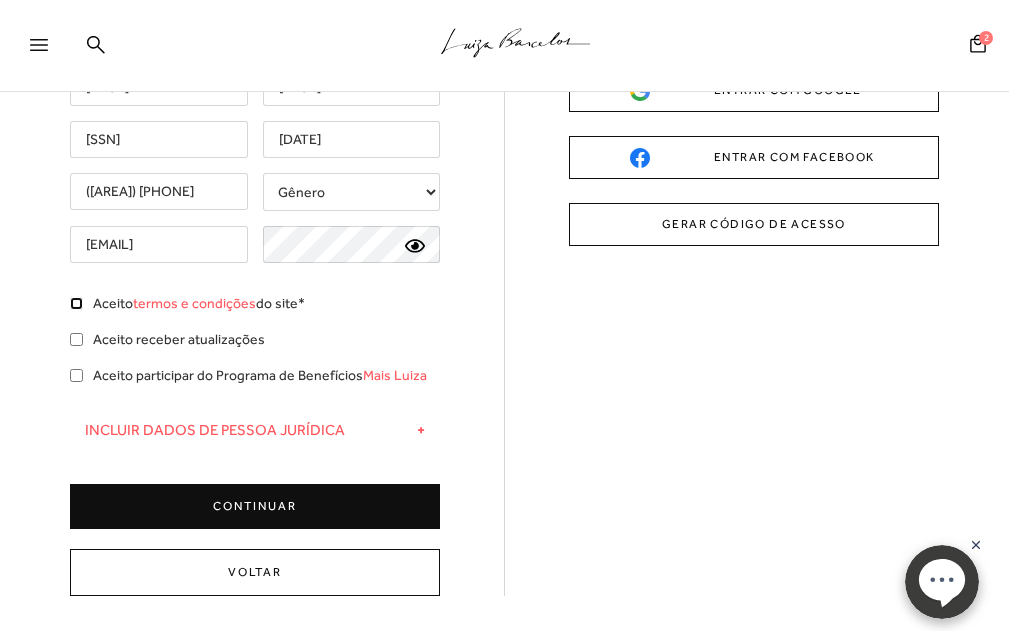 click on "Aceito  termos e condições  do site*" at bounding box center (76, 303) 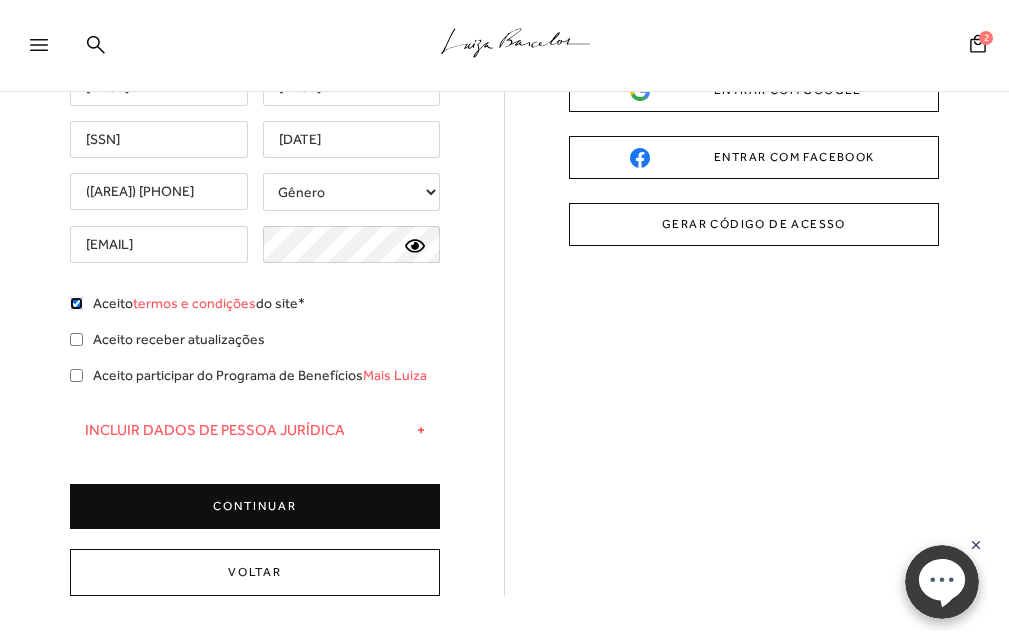 checkbox on "true" 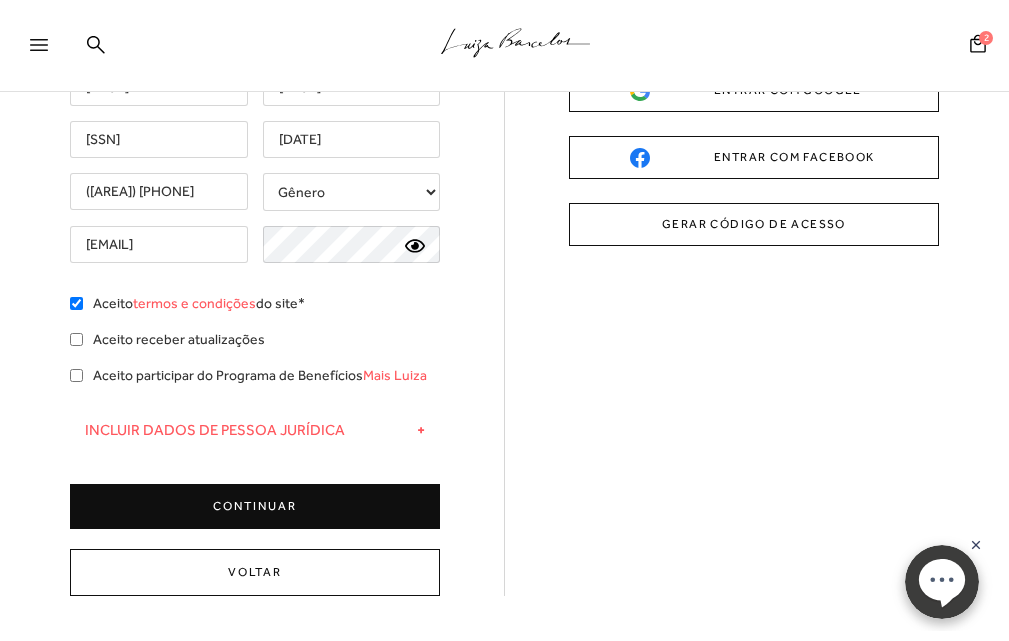 click on "CONTINUAR" at bounding box center [255, 506] 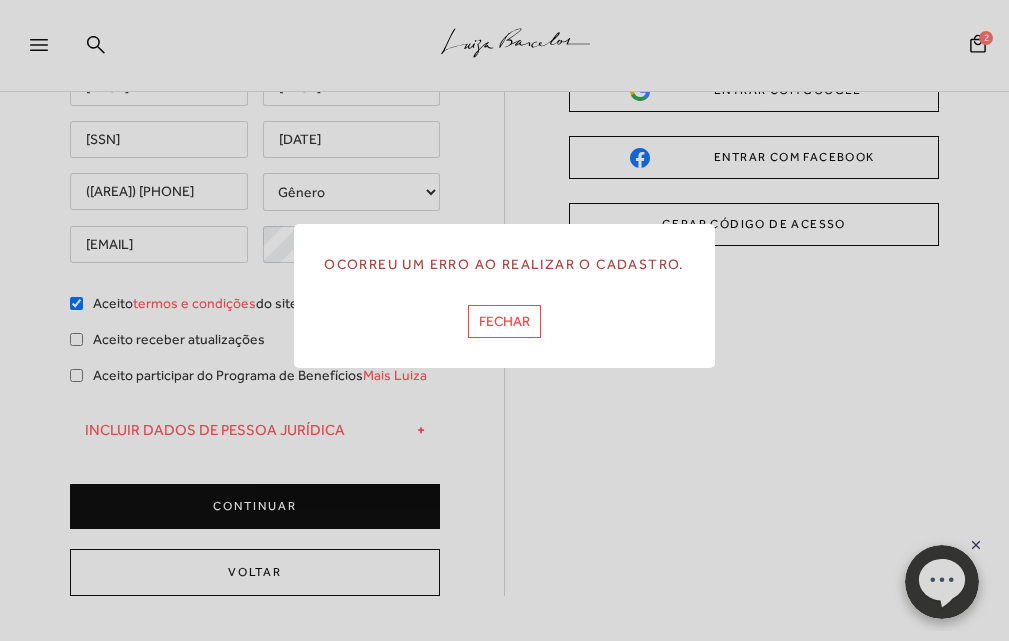 click on "FECHAR" at bounding box center [504, 321] 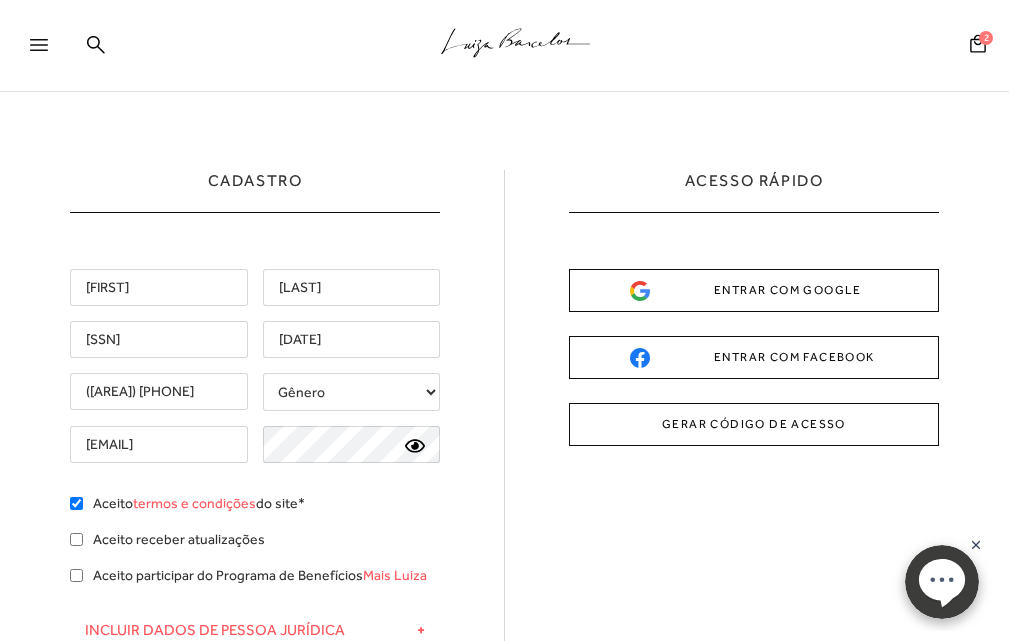 scroll, scrollTop: 100, scrollLeft: 0, axis: vertical 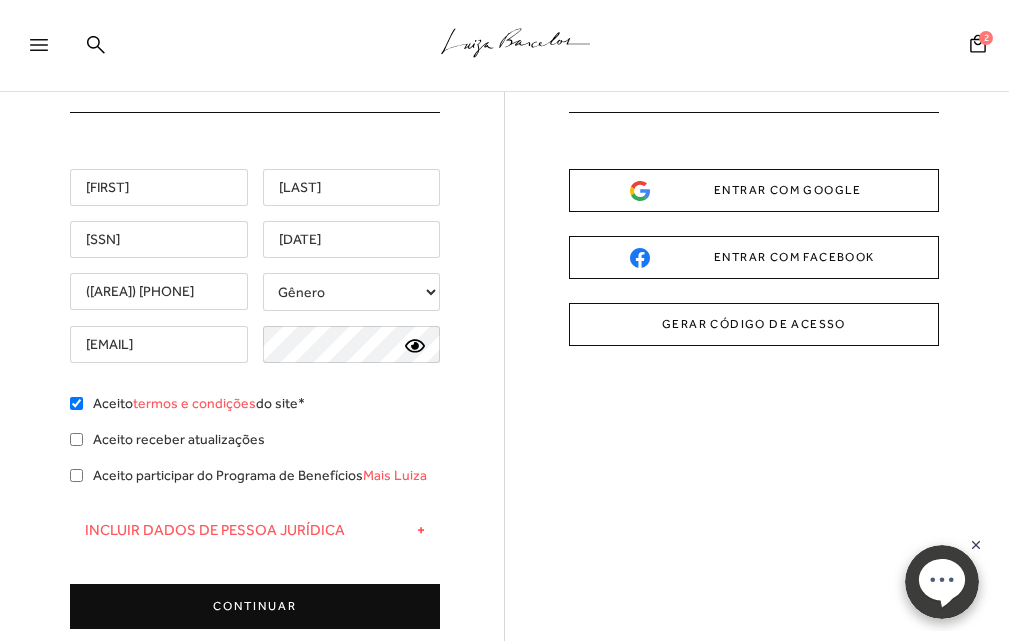 click on "[EMAIL]" at bounding box center [159, 344] 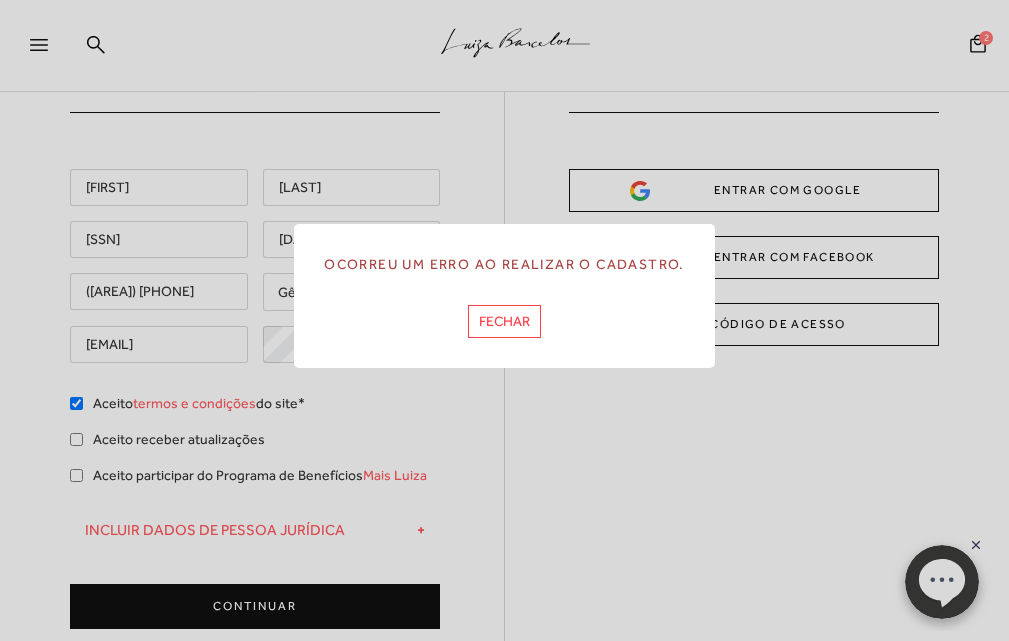 scroll, scrollTop: 0, scrollLeft: 0, axis: both 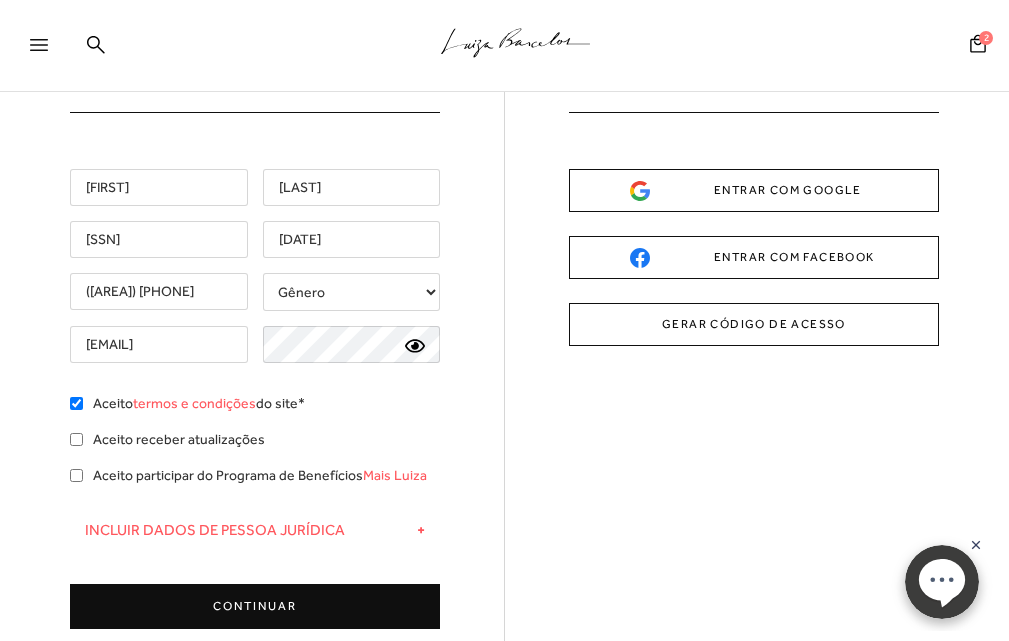 click on "[EMAIL]" at bounding box center (159, 344) 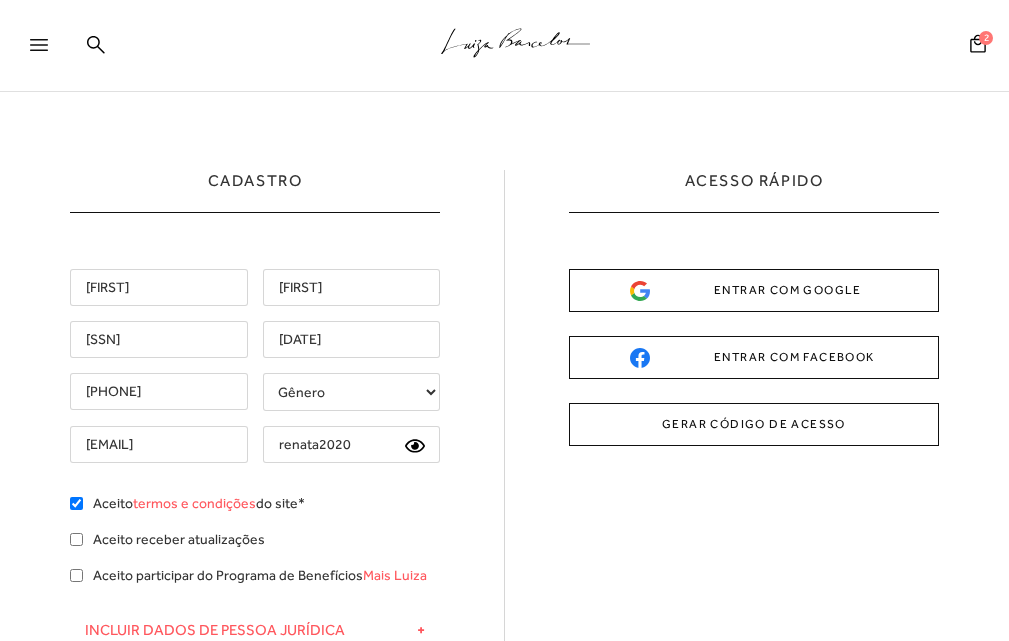 scroll, scrollTop: 0, scrollLeft: 0, axis: both 